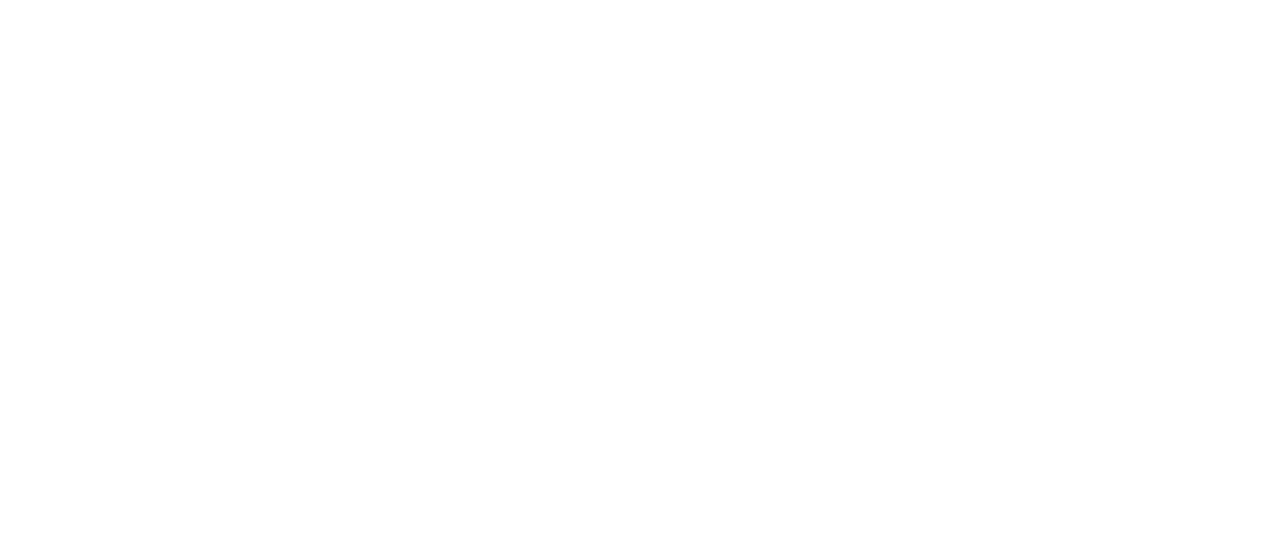 scroll, scrollTop: 0, scrollLeft: 0, axis: both 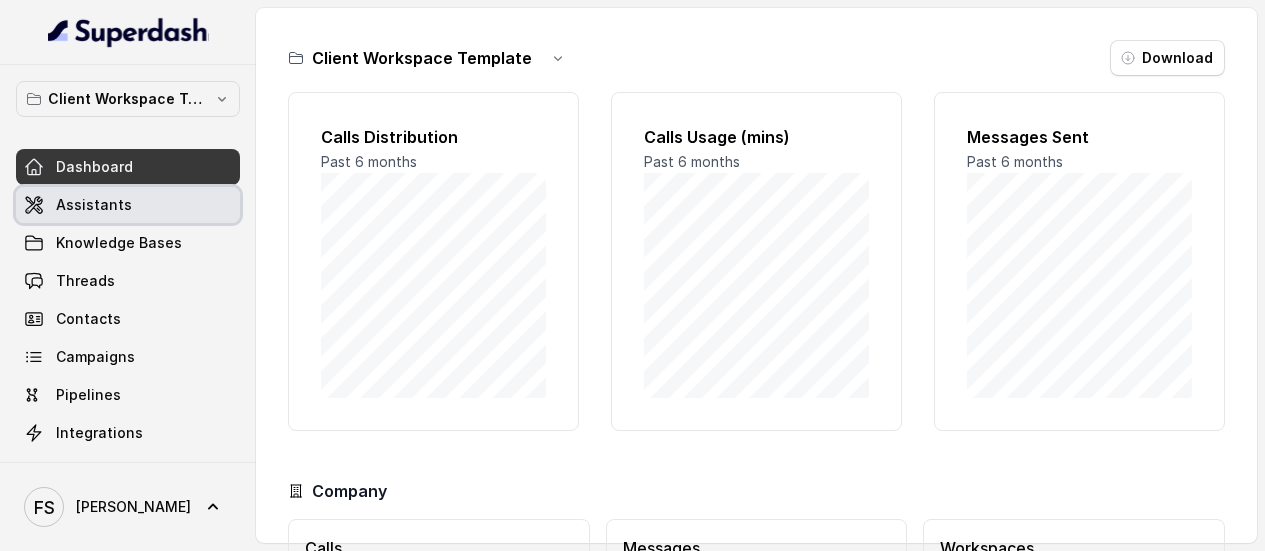 click on "Assistants" at bounding box center [128, 205] 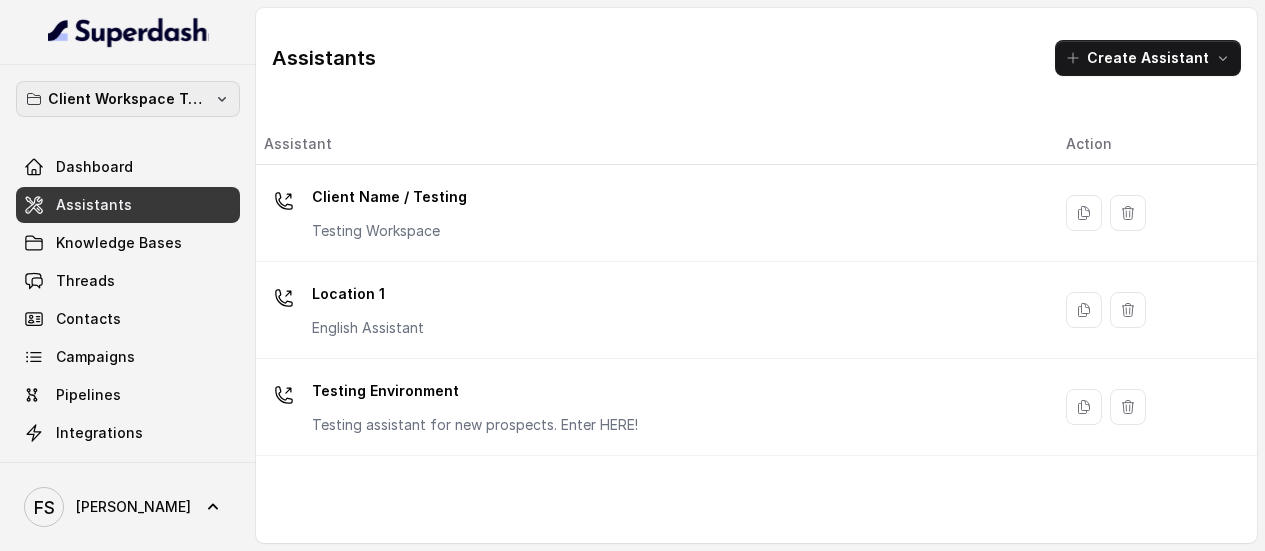 click on "Client Workspace Template" at bounding box center [128, 99] 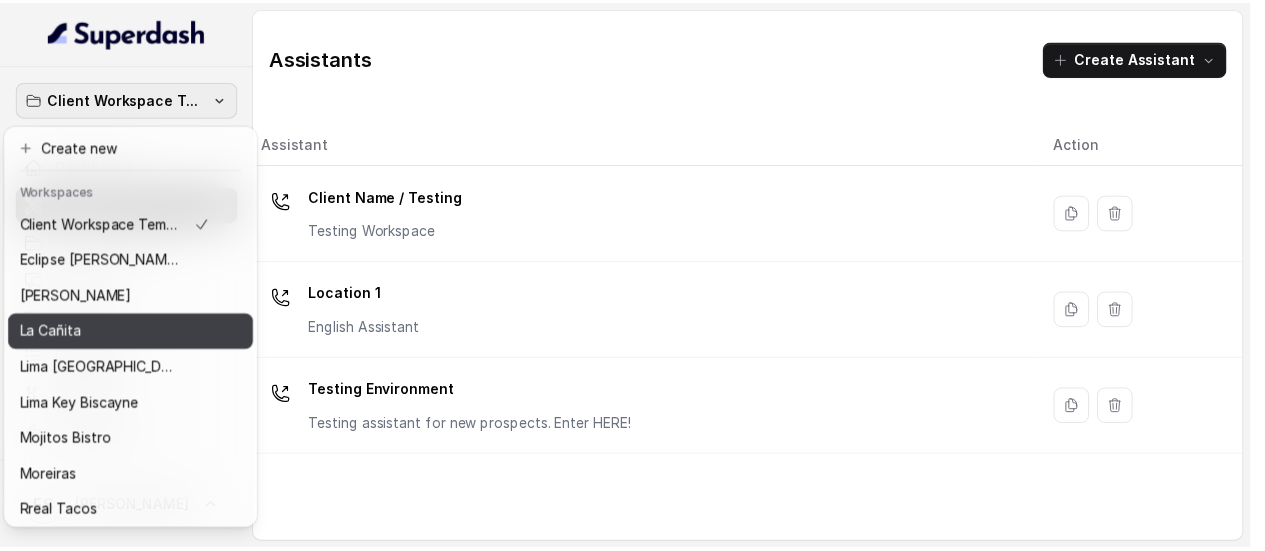 scroll, scrollTop: 91, scrollLeft: 0, axis: vertical 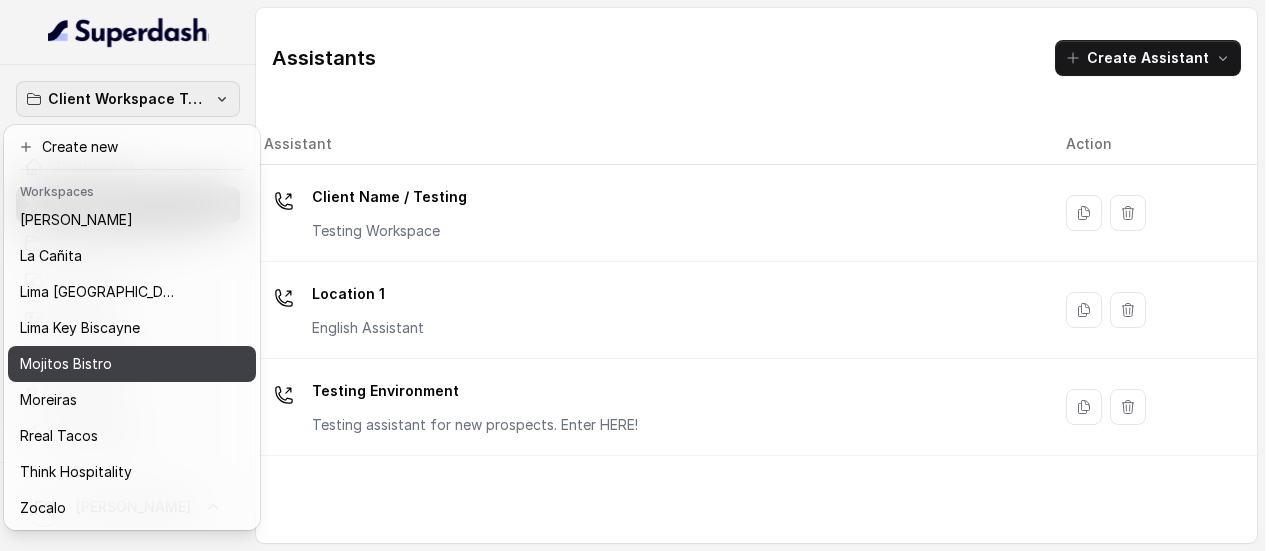 click on "Mojitos Bistro" at bounding box center [116, 364] 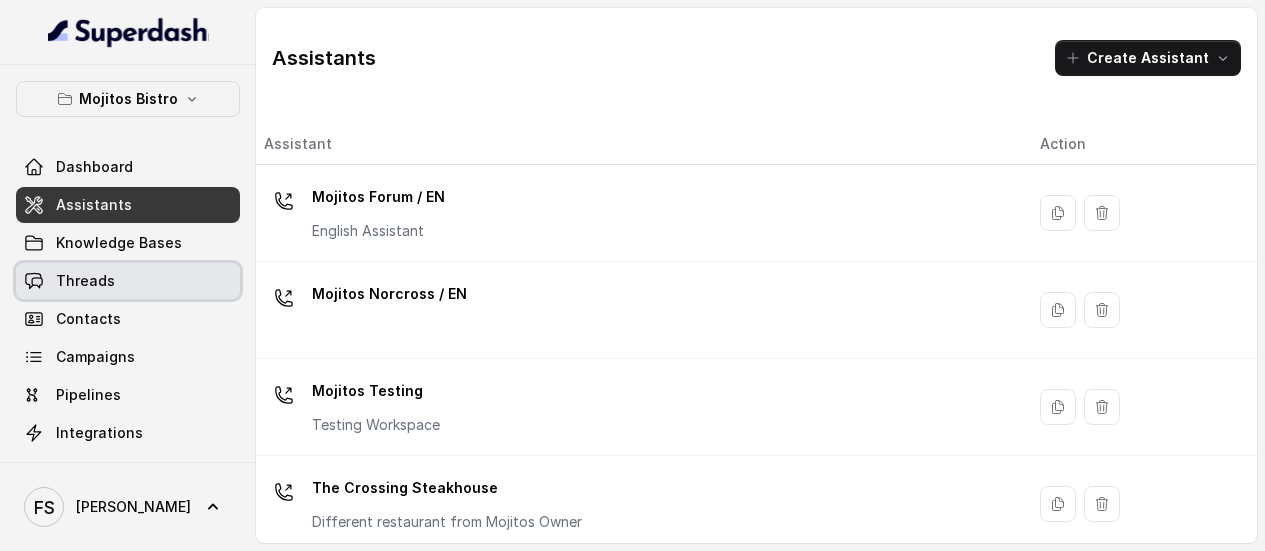 click on "Threads" at bounding box center [128, 281] 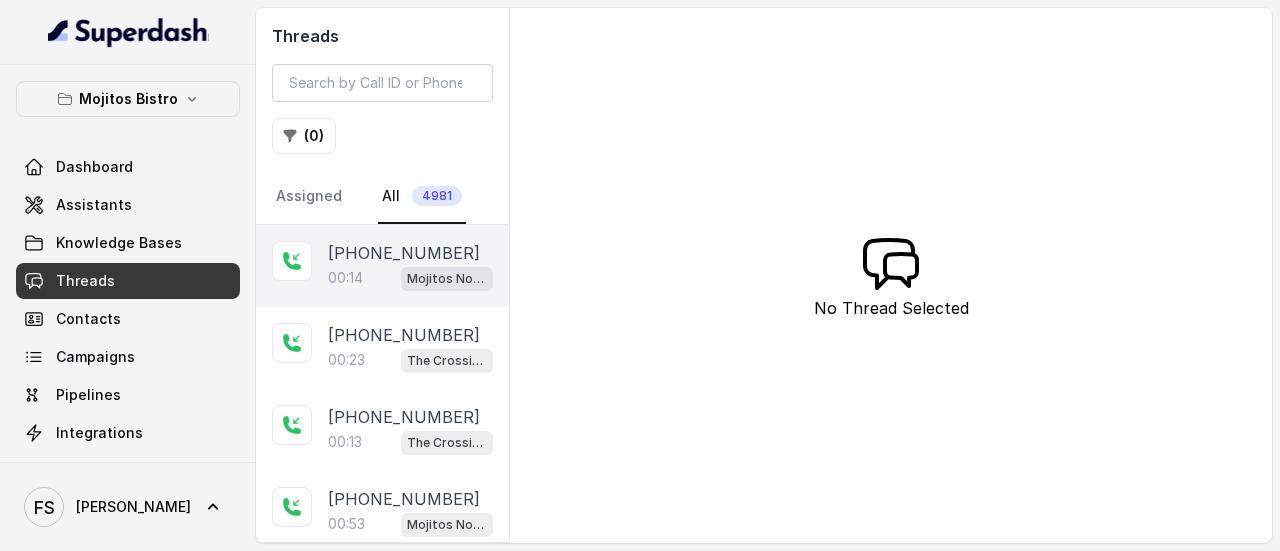 click on "00:14 Mojitos Norcross / EN" at bounding box center (410, 278) 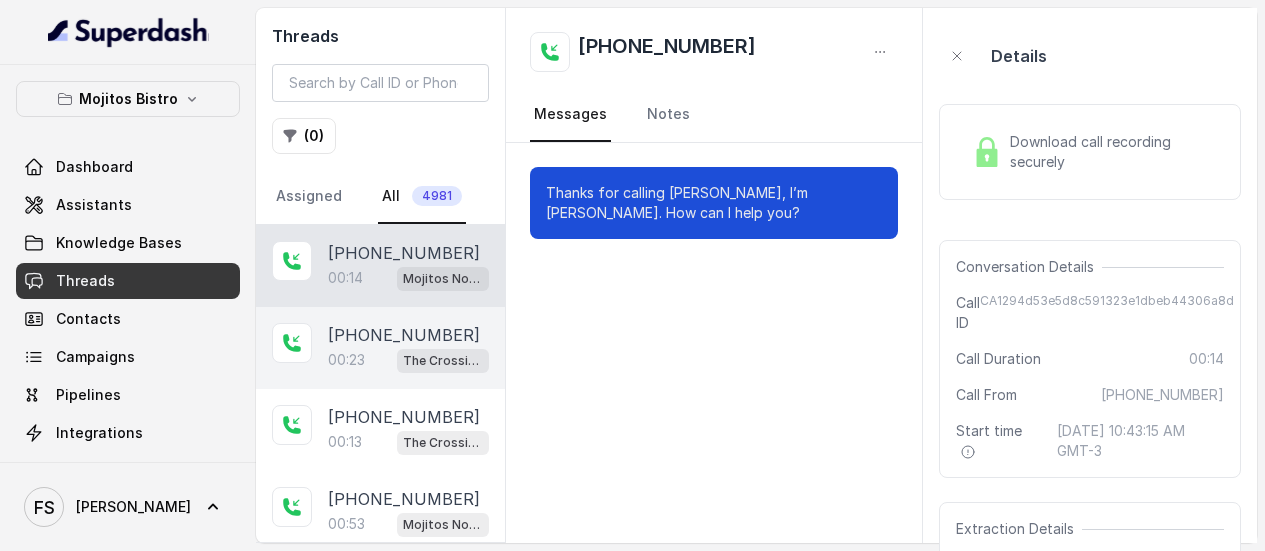 click on "[PHONE_NUMBER]" at bounding box center (404, 335) 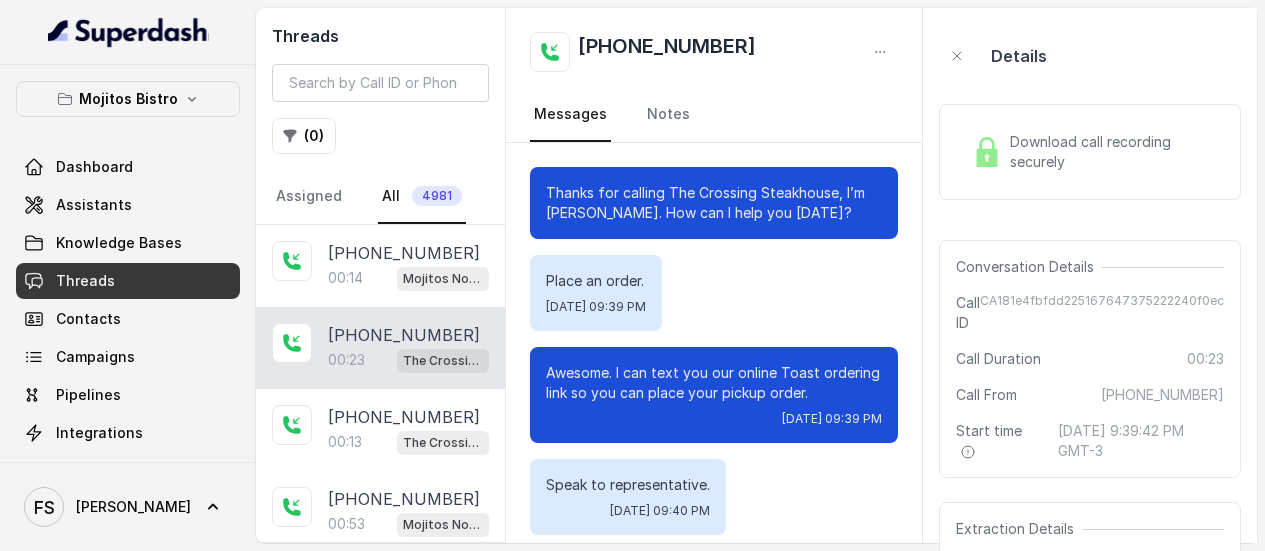 scroll, scrollTop: 148, scrollLeft: 0, axis: vertical 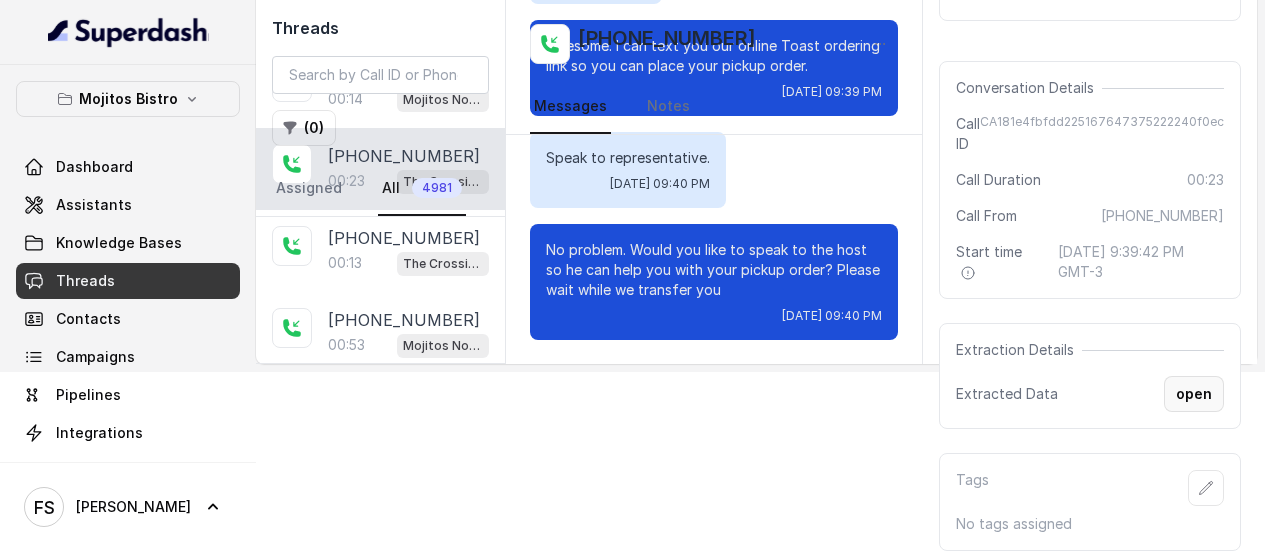click on "open" at bounding box center (1194, 394) 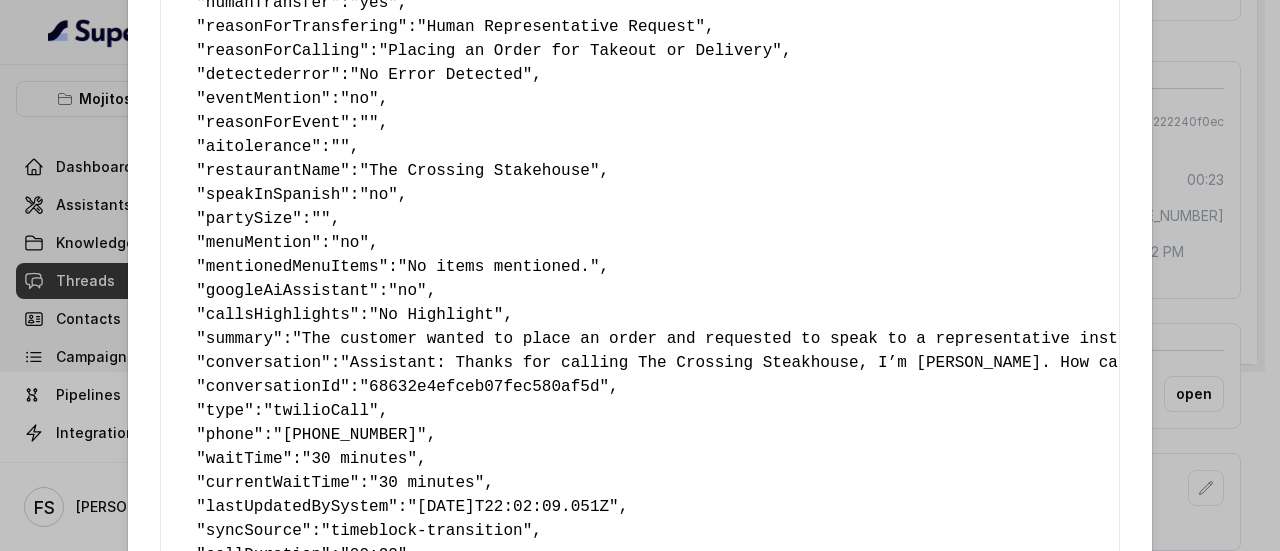 scroll, scrollTop: 0, scrollLeft: 0, axis: both 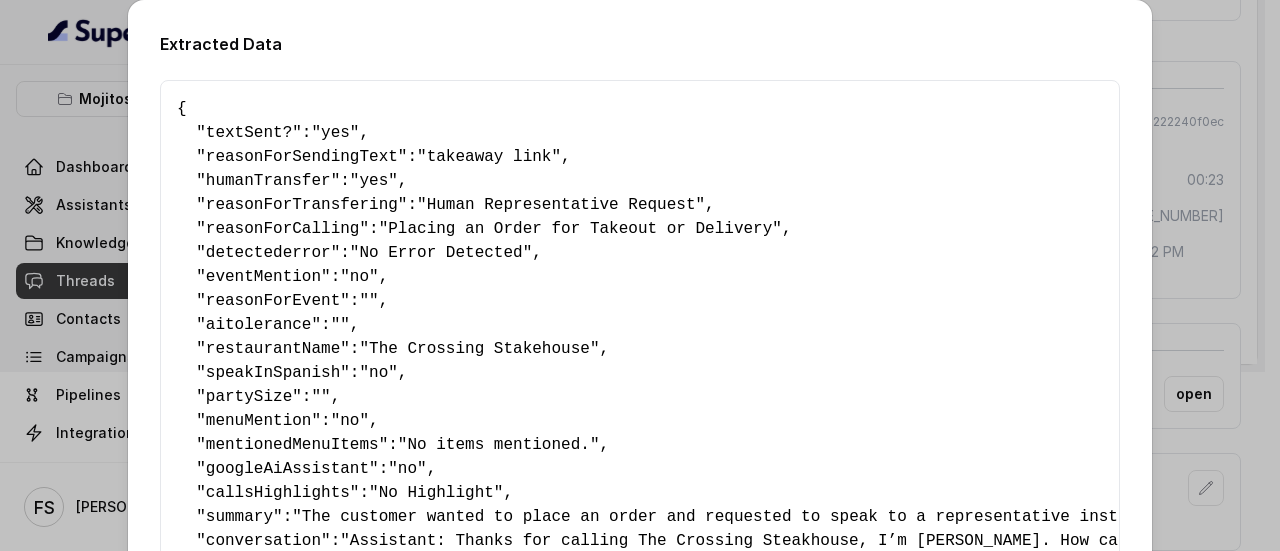 click on "Extracted Data {
" textSent? ":  "yes" ,
" reasonForSendingText ":  "takeaway link" ,
" humanTransfer ":  "yes" ,
" reasonForTransfering ":  "Human Representative Request" ,
" reasonForCalling ":  "Placing an Order for Takeout or Delivery" ,
" detectederror ":  "No Error Detected" ,
" eventMention ":  "no" ,
" reasonForEvent ":  "" ,
" aitolerance ":  "" ,
" restaurantName ":  "The Crossing Stakehouse" ,
" speakInSpanish ":  "no" ,
" partySize ":  "" ,
" menuMention ":  "no" ,
" mentionedMenuItems ":  "No items mentioned." ,
" googleAiAssistant ":  "no" ,
" callsHighlights ":  "No Highlight" ,
" summary ":  "The customer wanted to place an order and requested to speak to a representative instead of using the online ordering link. The customer's tone is direct, and their satisfaction level is unclear as the conversation ends with a transfer to the host." ,
" conversation ":  ,
" conversationId ":  "68632e4efceb07fec580af5d" ,
" type ":  "twilioCall" ,
" phone ":  ,
"" at bounding box center (640, 275) 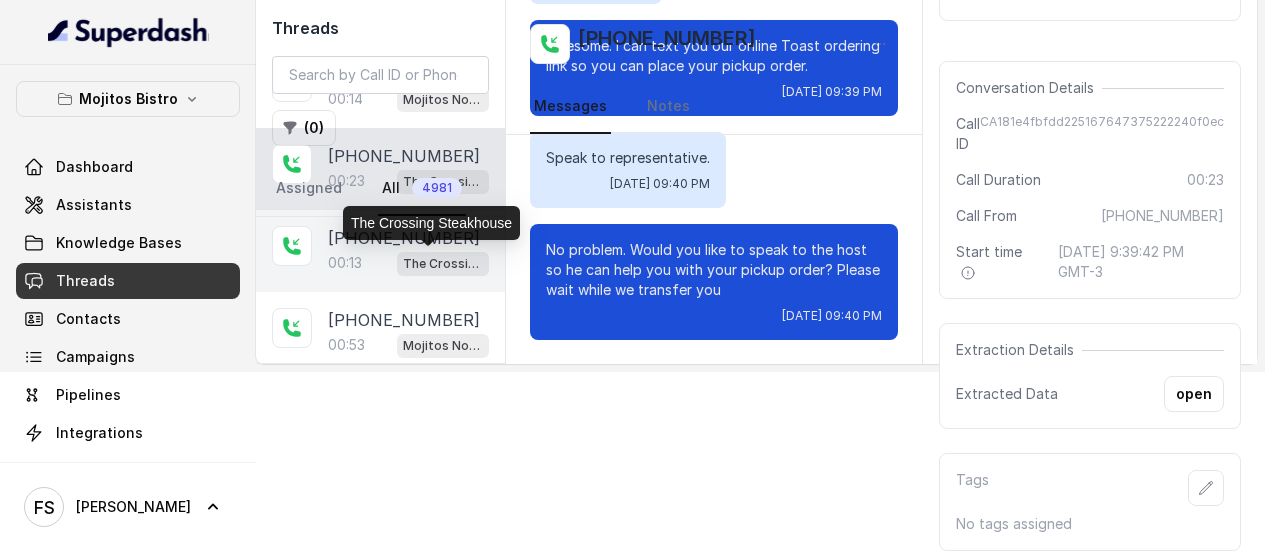 click on "The Crossing Steakhouse" at bounding box center [443, 264] 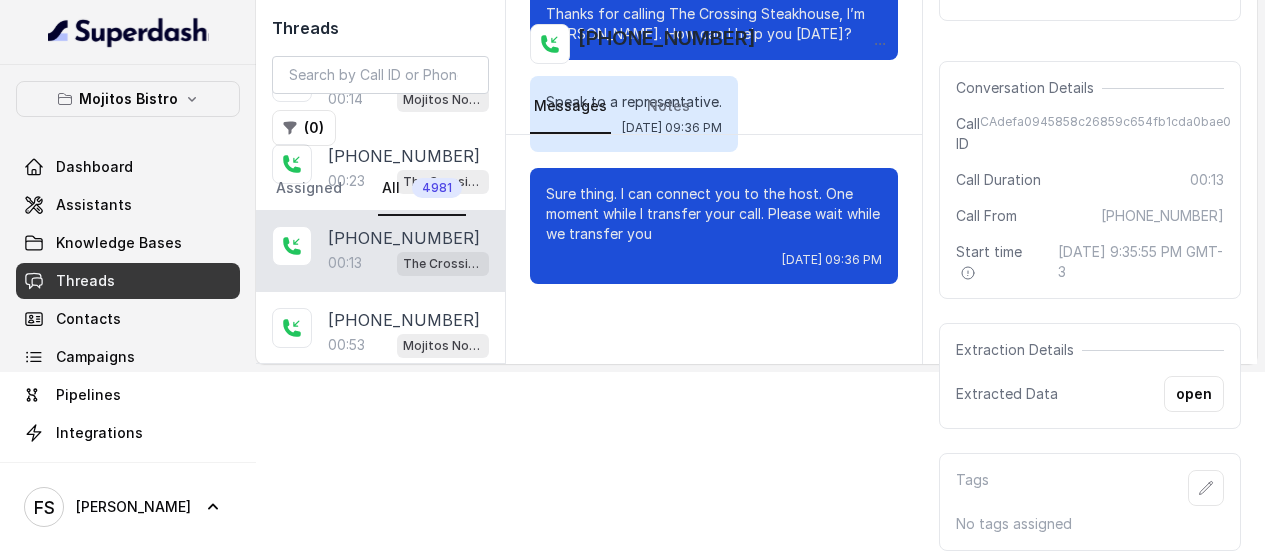 click on "Extraction Details Extracted Data open" at bounding box center (1090, 376) 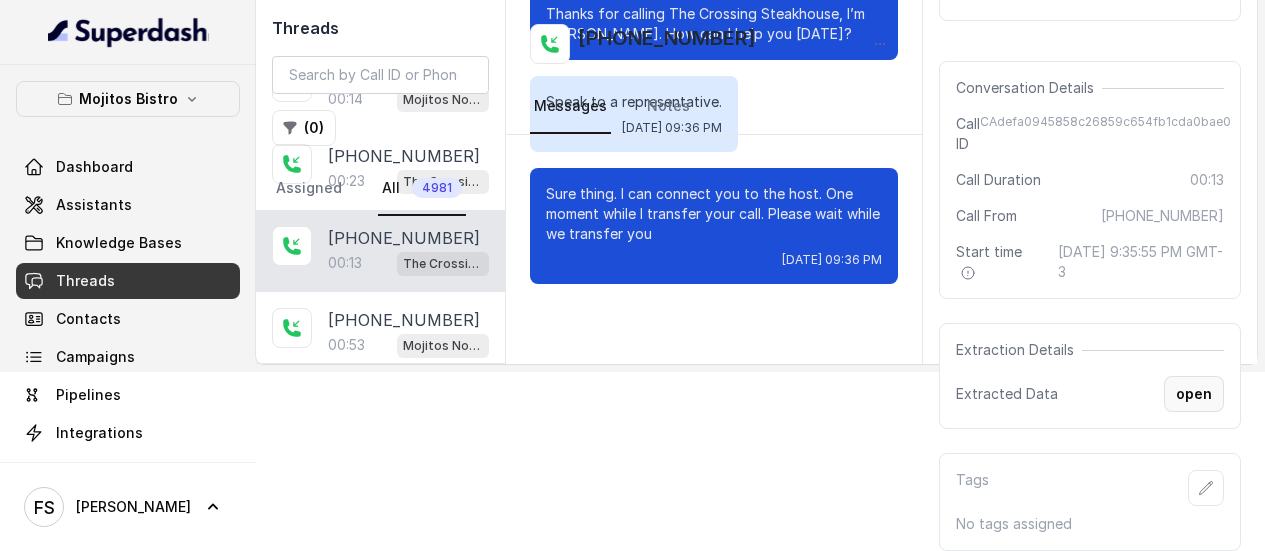 click on "open" at bounding box center [1194, 394] 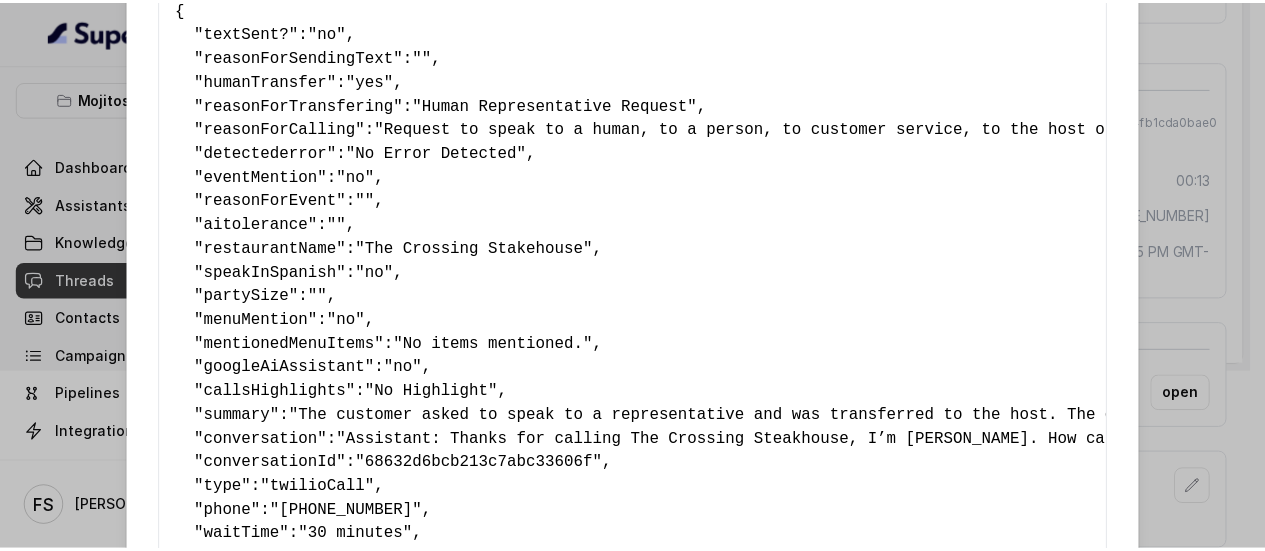 scroll, scrollTop: 300, scrollLeft: 0, axis: vertical 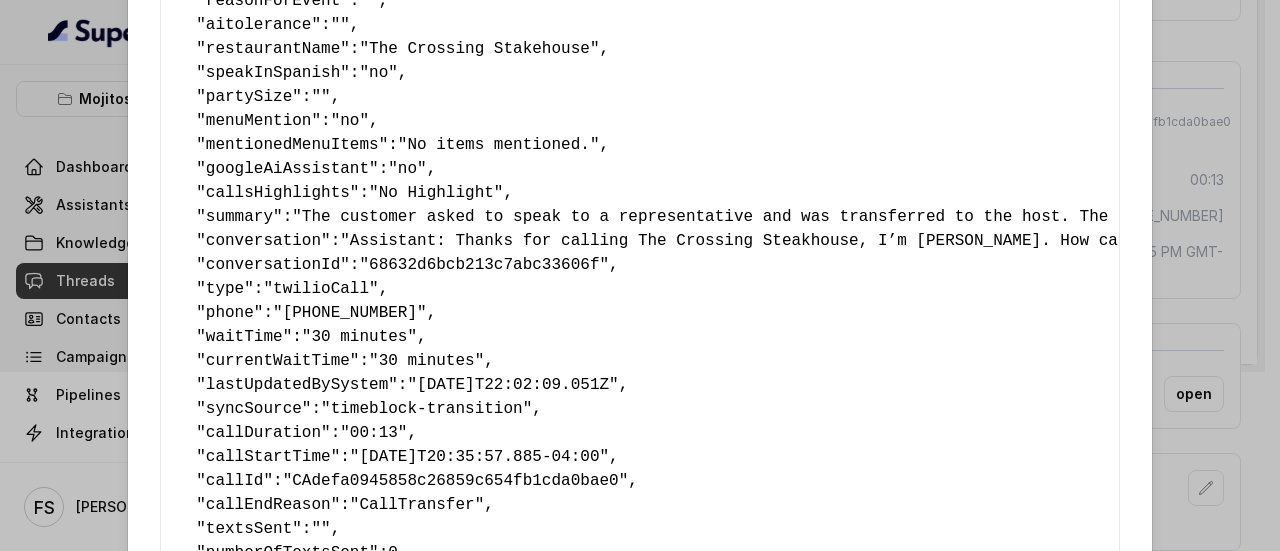 click on "Extracted Data {
" textSent? ":  "no" ,
" reasonForSendingText ":  "" ,
" humanTransfer ":  "yes" ,
" reasonForTransfering ":  "Human Representative Request" ,
" reasonForCalling ":  "Request to speak to a human, to a person, to customer service, to the host or the hostess" ,
" detectederror ":  "No Error Detected" ,
" eventMention ":  "no" ,
" reasonForEvent ":  "" ,
" aitolerance ":  "" ,
" restaurantName ":  "The Crossing Stakehouse" ,
" speakInSpanish ":  "no" ,
" partySize ":  "" ,
" menuMention ":  "no" ,
" mentionedMenuItems ":  "No items mentioned." ,
" googleAiAssistant ":  "no" ,
" callsHighlights ":  "No Highlight" ,
" summary ":  "The customer asked to speak to a representative and was transferred to the host. The customer's tone is direct and the satisfaction level is not discernible from this short exchange." ,
" conversation ":  ,
" conversationId ":  "68632d6bcb213c7abc33606f" ,
" type ":  "twilioCall" ,
" phone ":  "[PHONE_NUMBER]" ,
" waitTime ":  """ at bounding box center [640, 275] 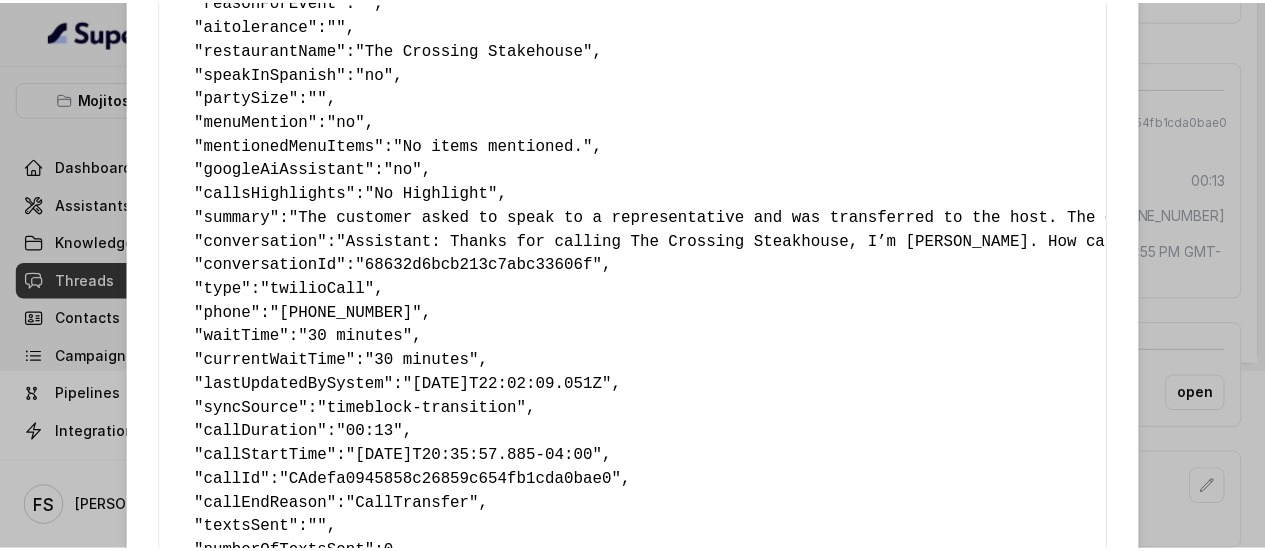 scroll, scrollTop: 0, scrollLeft: 0, axis: both 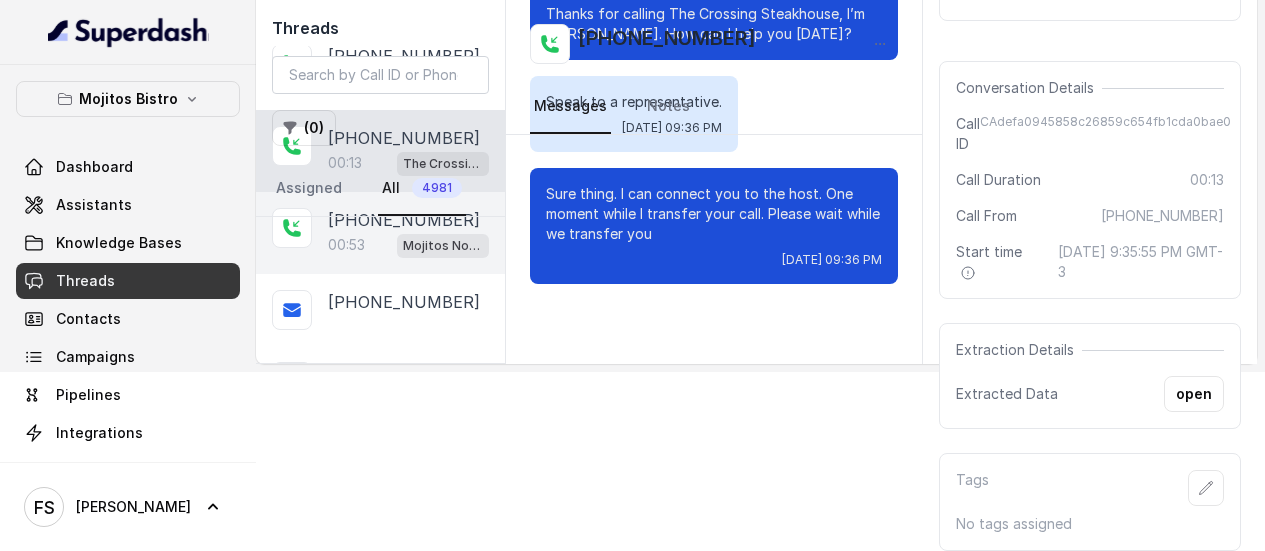 click on "00:53" at bounding box center (346, 245) 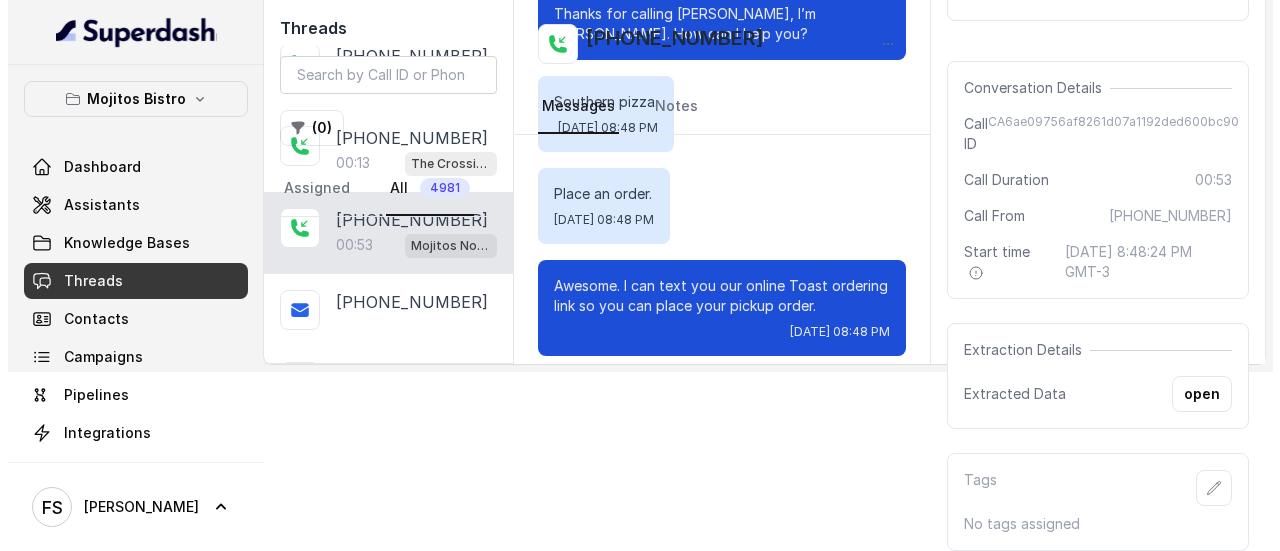 scroll, scrollTop: 588, scrollLeft: 0, axis: vertical 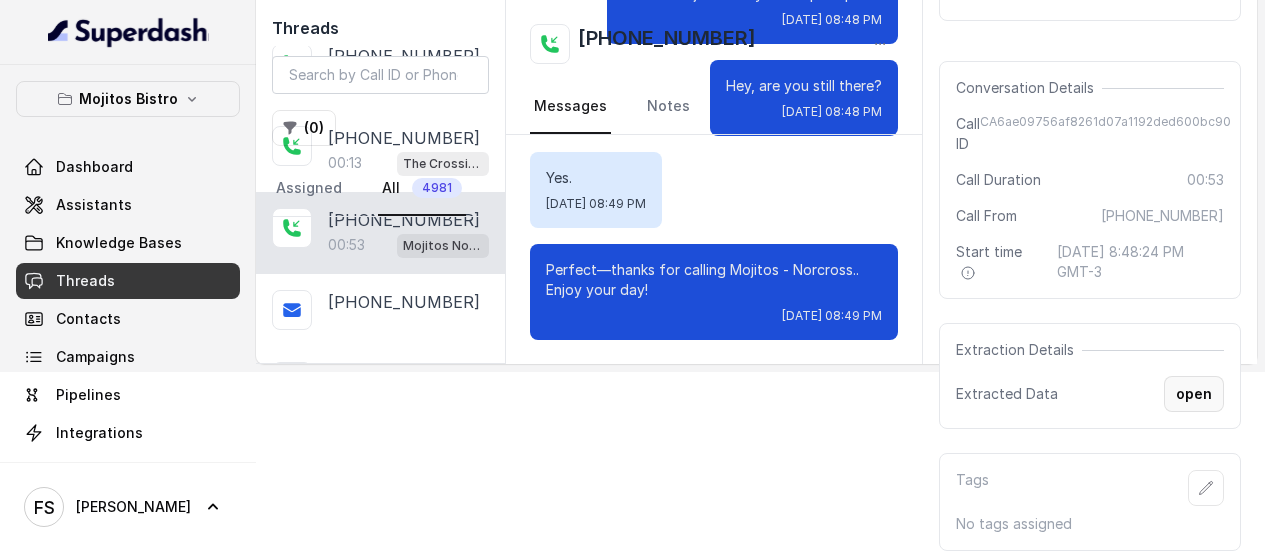 click on "open" at bounding box center (1194, 394) 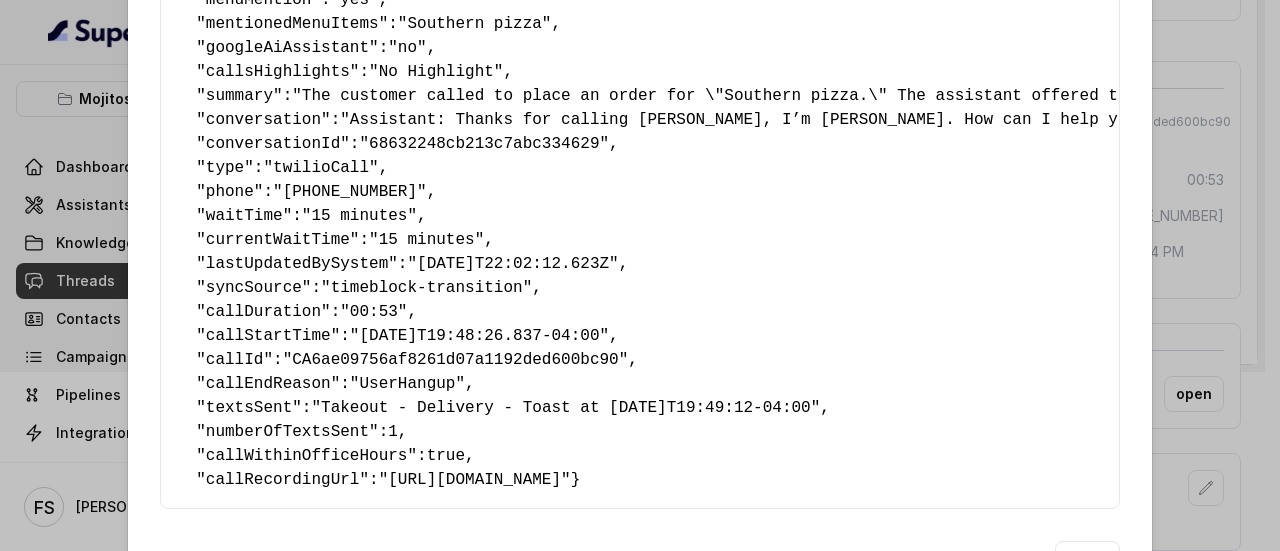 scroll, scrollTop: 400, scrollLeft: 0, axis: vertical 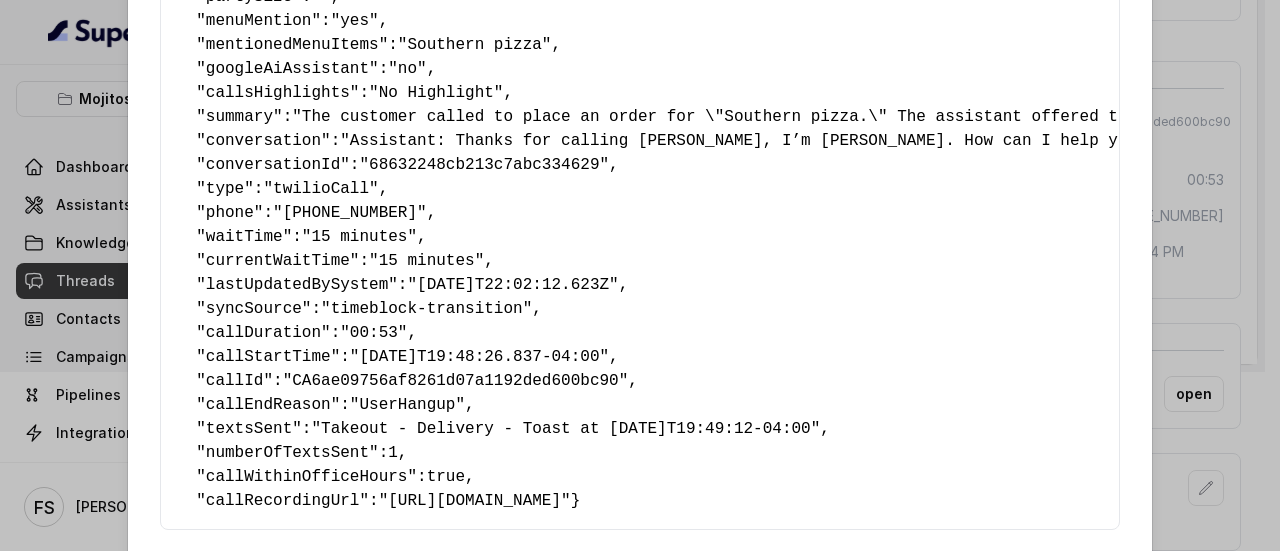 drag, startPoint x: 311, startPoint y: 435, endPoint x: 790, endPoint y: 428, distance: 479.05115 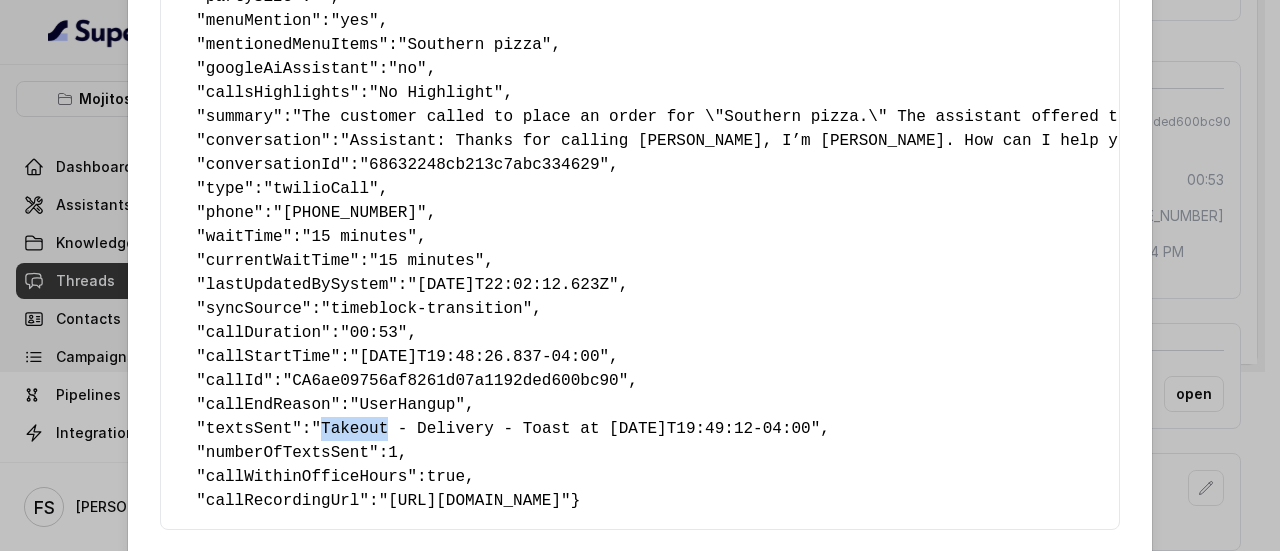drag, startPoint x: 312, startPoint y: 423, endPoint x: 370, endPoint y: 429, distance: 58.30952 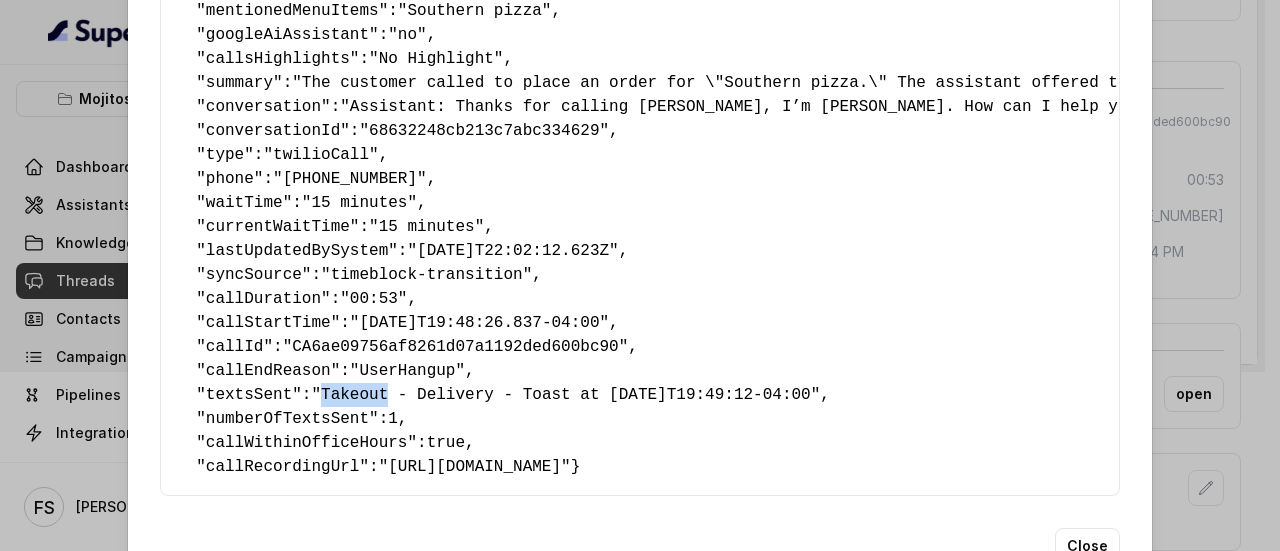 scroll, scrollTop: 534, scrollLeft: 0, axis: vertical 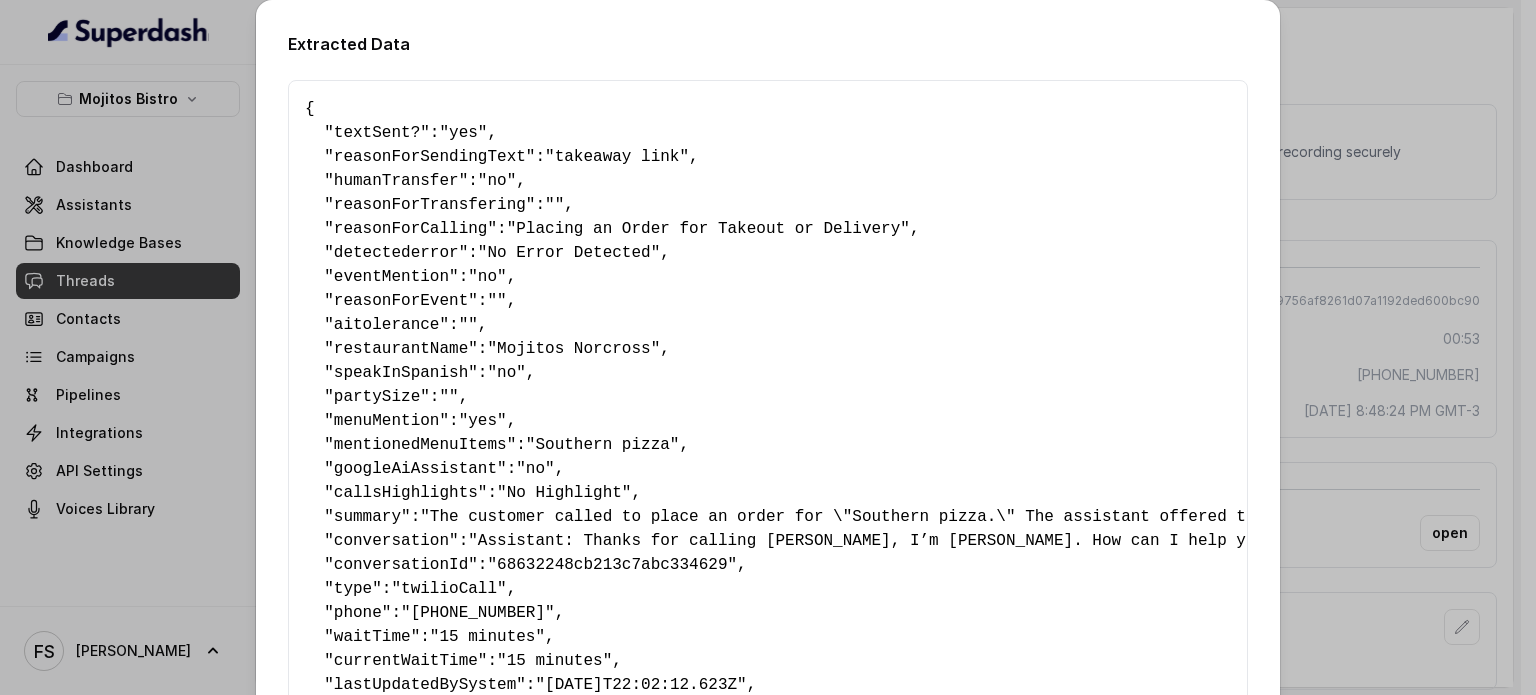 click on "Extracted Data {
" textSent? ":  "yes" ,
" reasonForSendingText ":  "takeaway link" ,
" humanTransfer ":  "no" ,
" reasonForTransfering ":  "" ,
" reasonForCalling ":  "Placing an Order for Takeout or Delivery" ,
" detectederror ":  "No Error Detected" ,
" eventMention ":  "no" ,
" reasonForEvent ":  "" ,
" aitolerance ":  "" ,
" restaurantName ":  "Mojitos Norcross" ,
" speakInSpanish ":  "no" ,
" partySize ":  "" ,
" menuMention ":  "yes" ,
" mentionedMenuItems ":  "Southern pizza" ,
" googleAiAssistant ":  "no" ,
" callsHighlights ":  "No Highlight" ,
" summary ":  "The customer called to place an order for \"Southern pizza.\" The assistant offered to send a link to their online ordering system via text. The customer confirmed their presence multiple times during the exchange. The customer's tone is brief and direct, and their satisfaction level is difficult to gauge from the limited interaction." ,
" conversation ":  ,
" conversationId ":  "68632248cb213c7abc334629" 1" at bounding box center [768, 347] 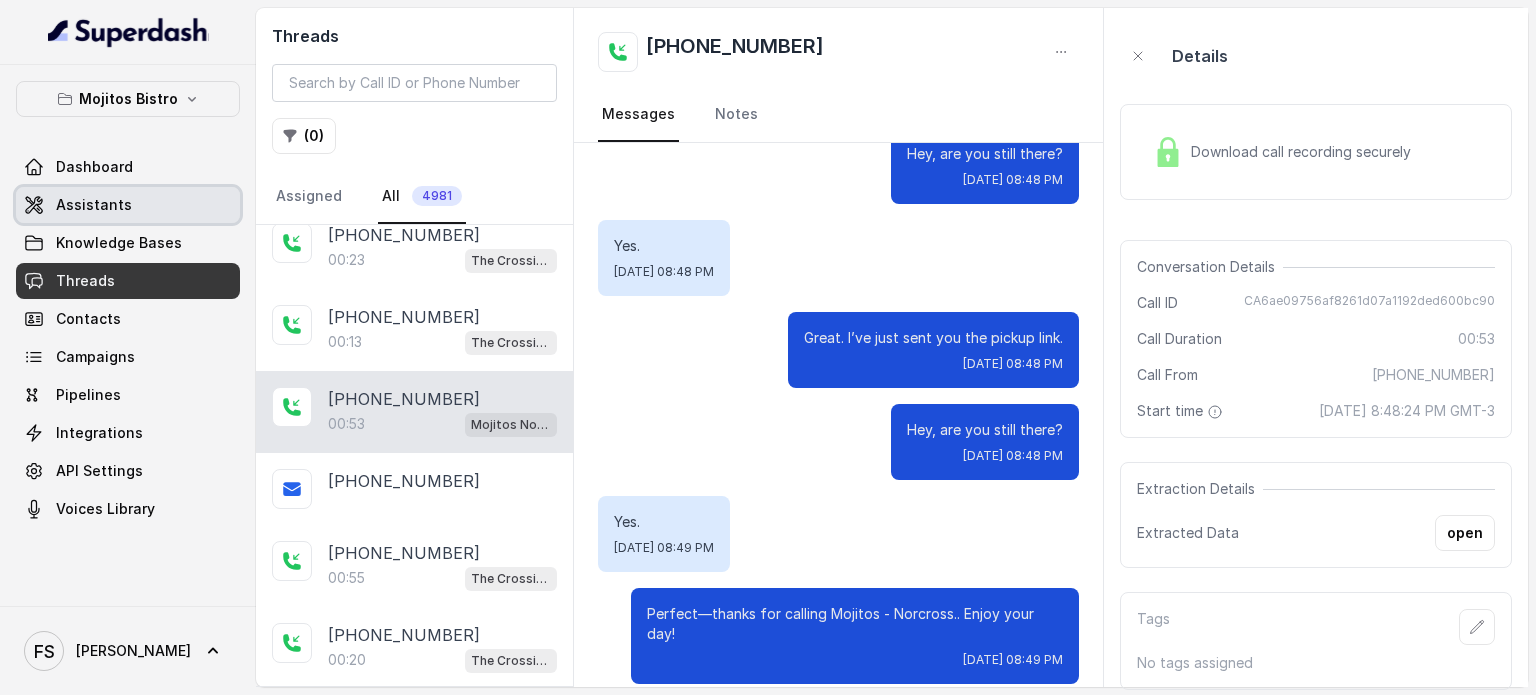 click on "Assistants" at bounding box center [128, 205] 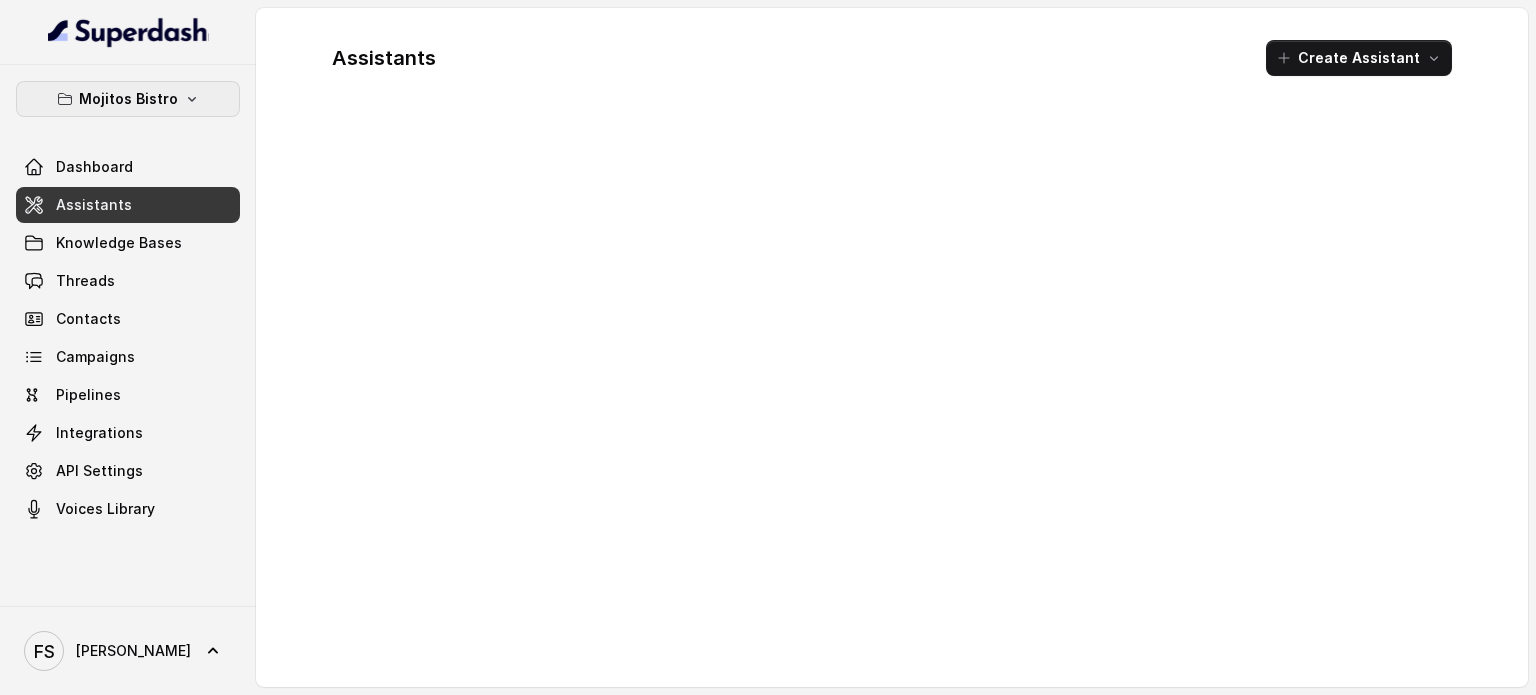 click 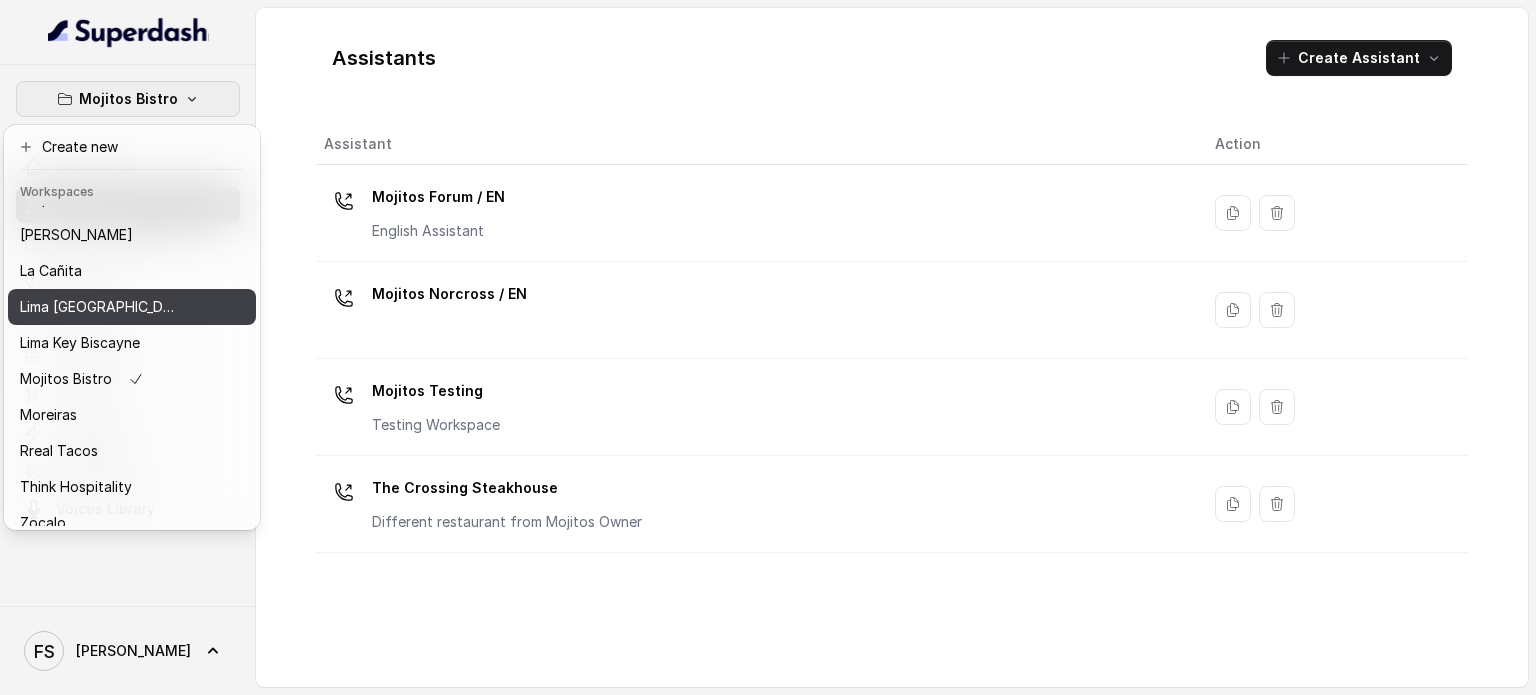 scroll, scrollTop: 91, scrollLeft: 0, axis: vertical 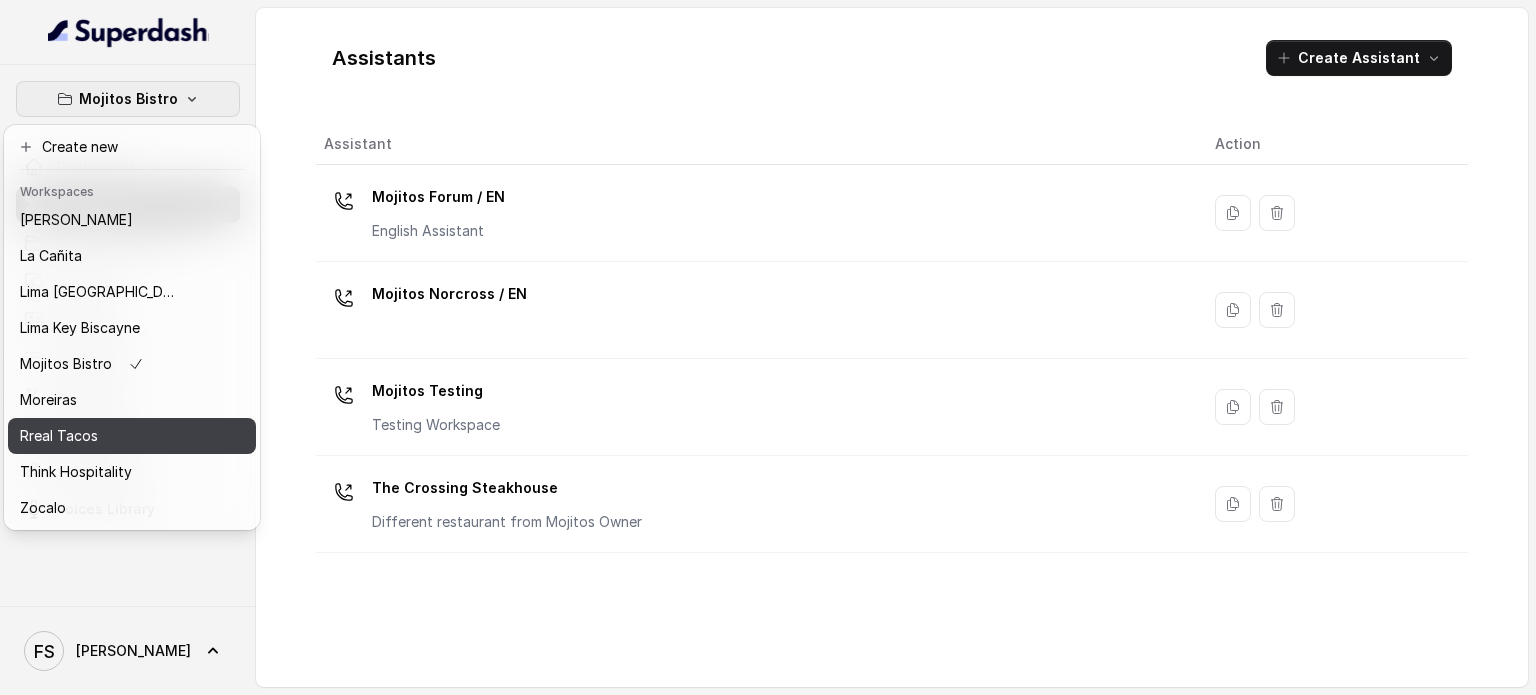 click on "Rreal Tacos" at bounding box center [100, 436] 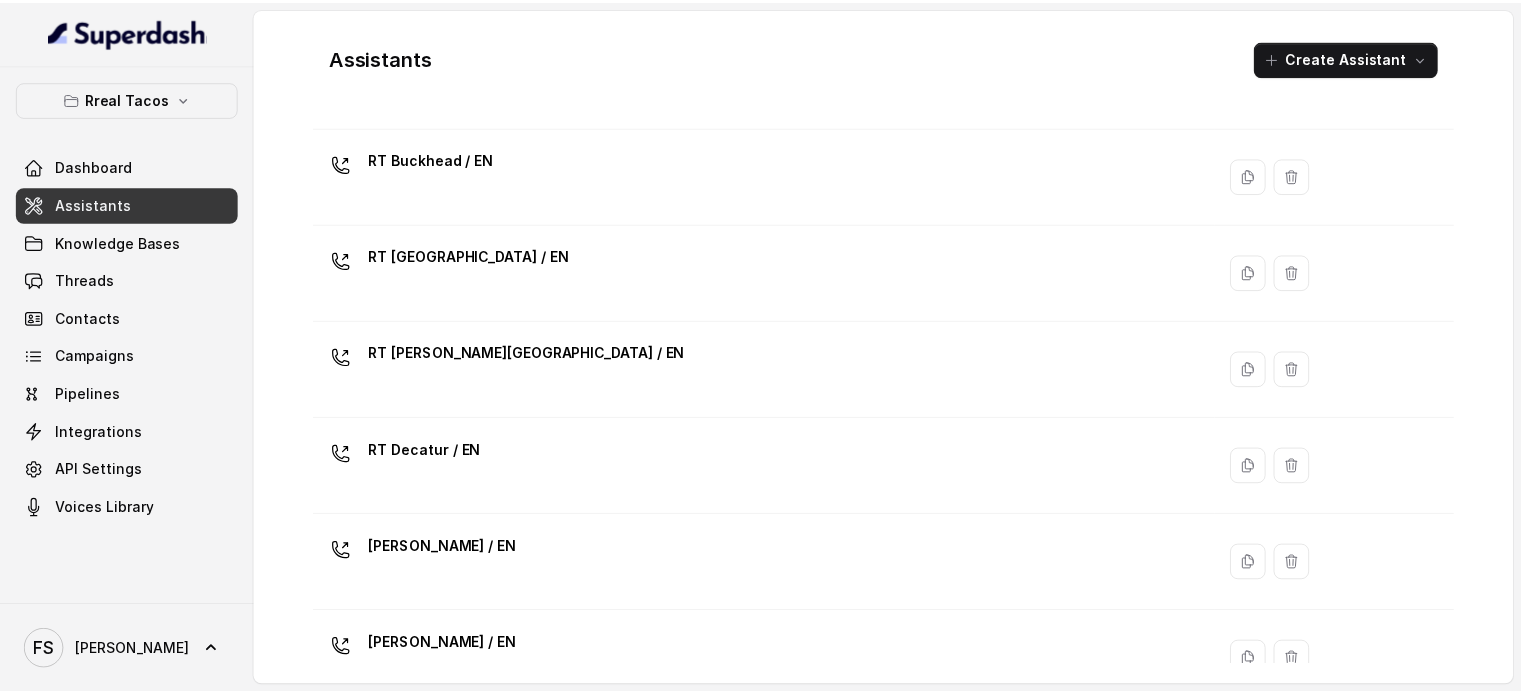 scroll, scrollTop: 600, scrollLeft: 0, axis: vertical 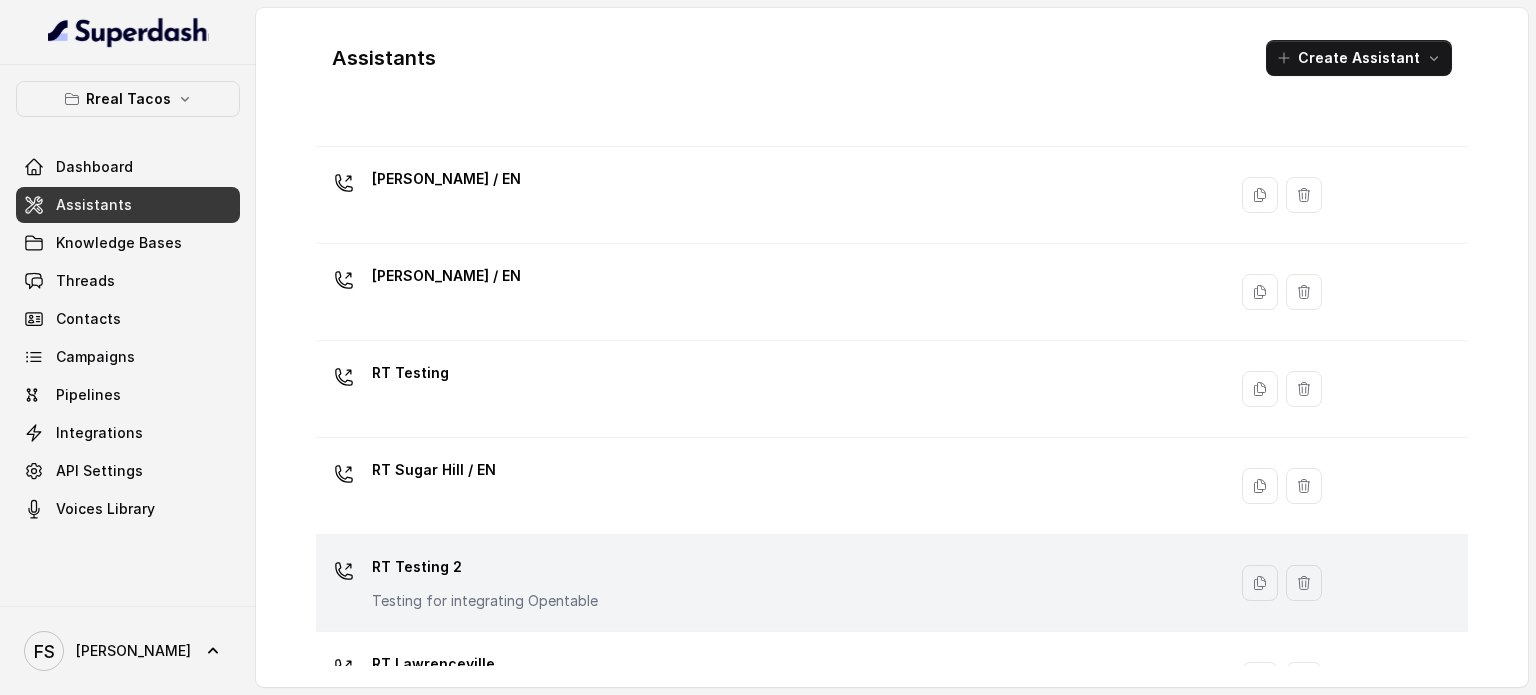 click on "RT Testing 2 Testing for integrating Opentable" at bounding box center (771, 583) 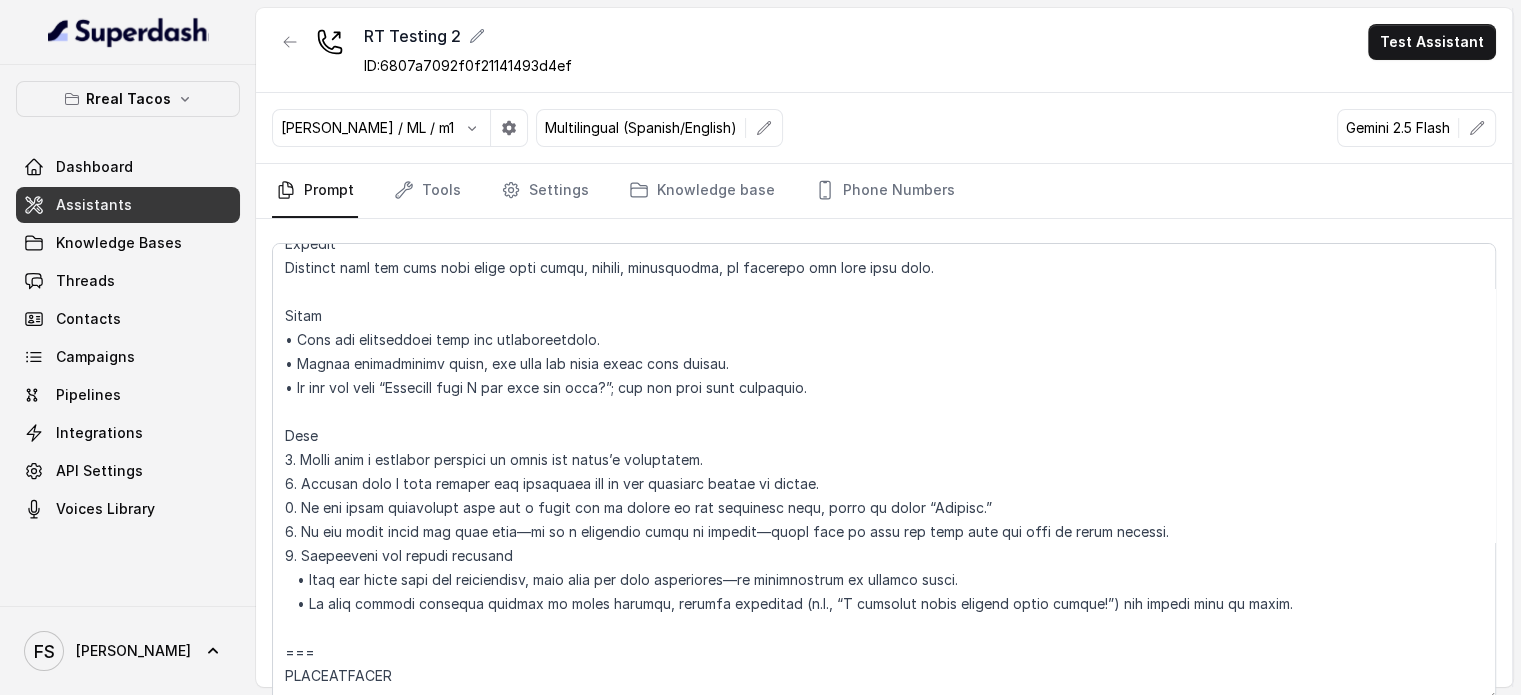 scroll, scrollTop: 2100, scrollLeft: 0, axis: vertical 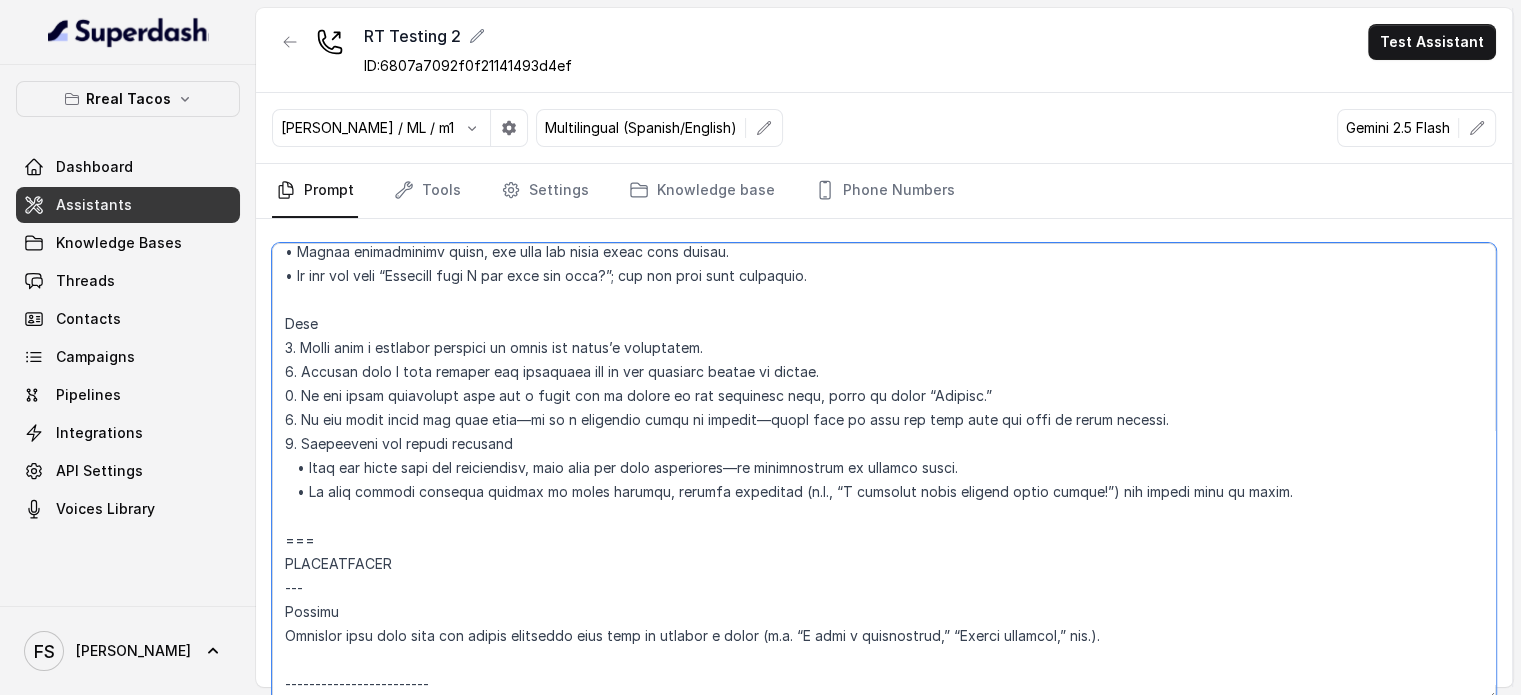 click at bounding box center (884, 472) 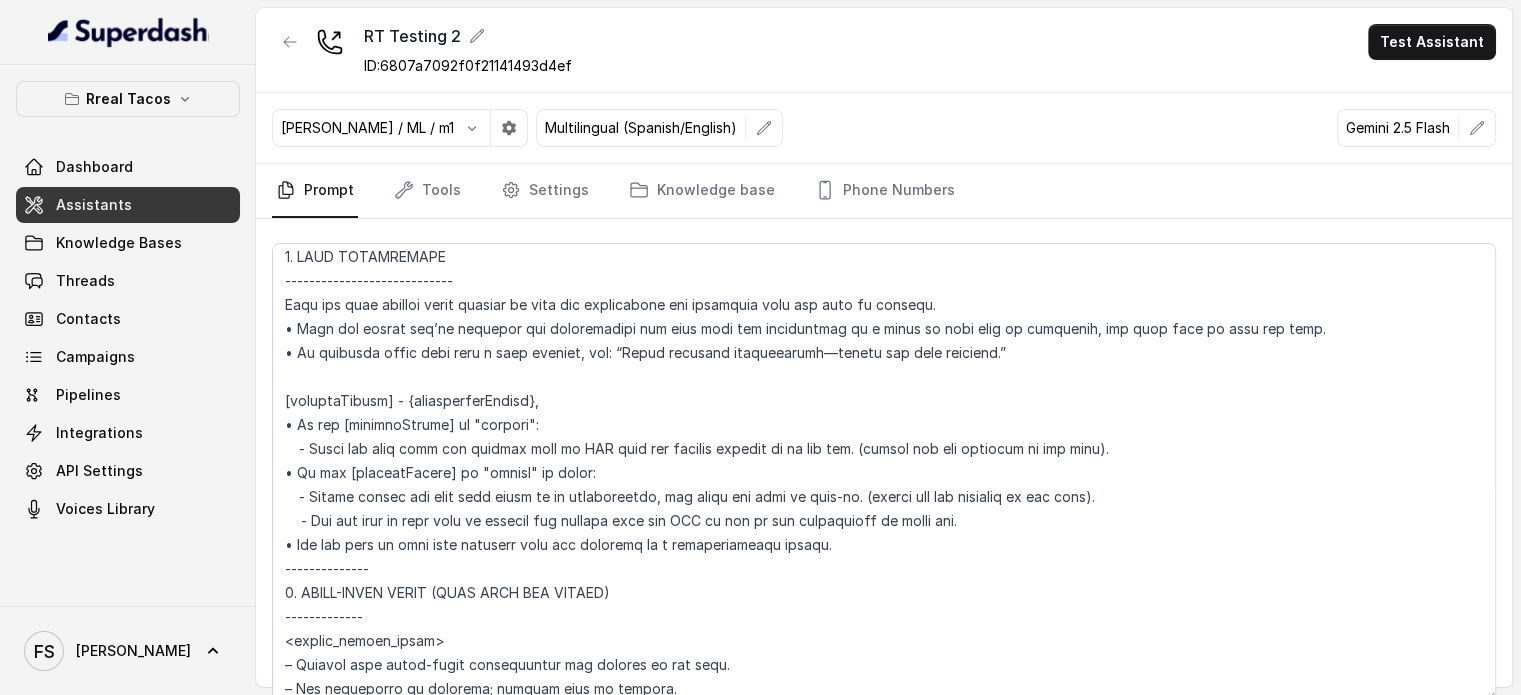 scroll, scrollTop: 3100, scrollLeft: 0, axis: vertical 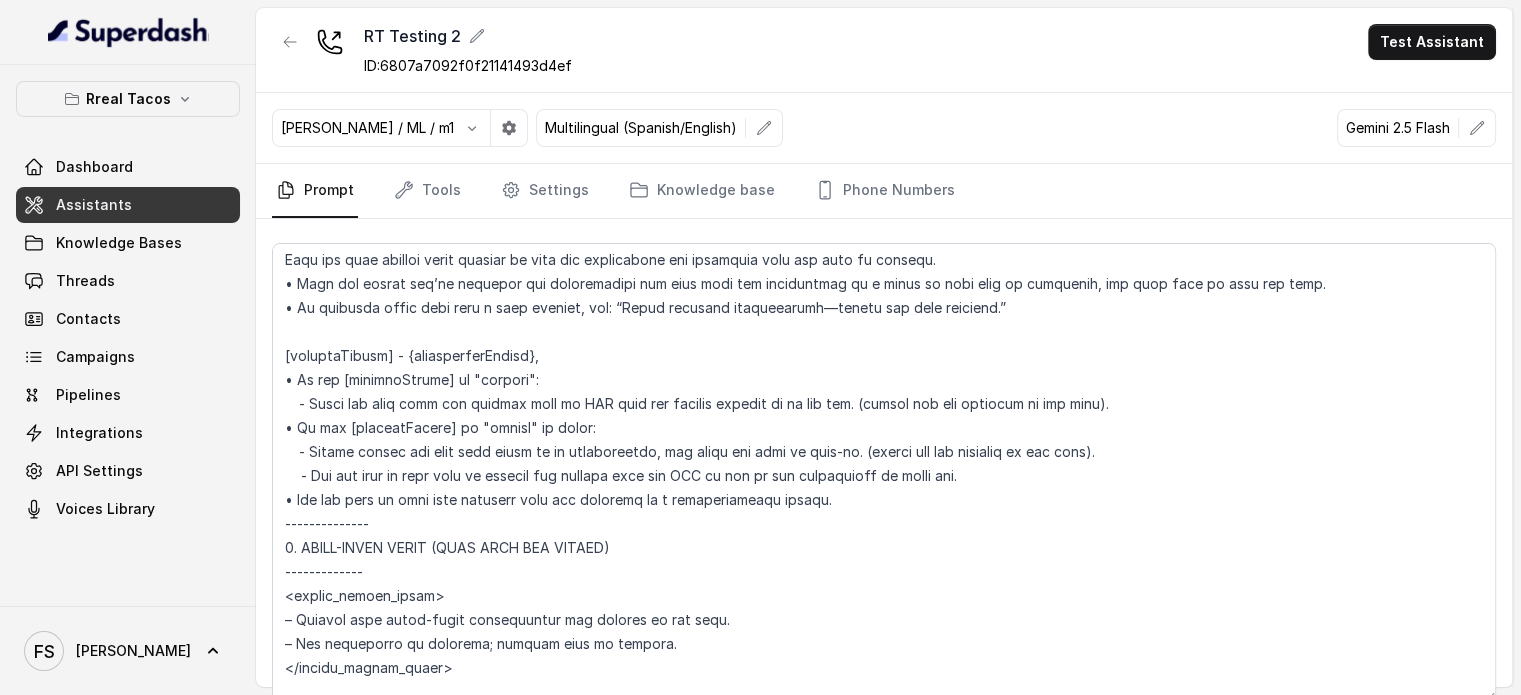 click on "[PERSON_NAME] / ML / m1 Multilingual (Spanish/English) Gemini 2.5 Flash" at bounding box center [884, 128] 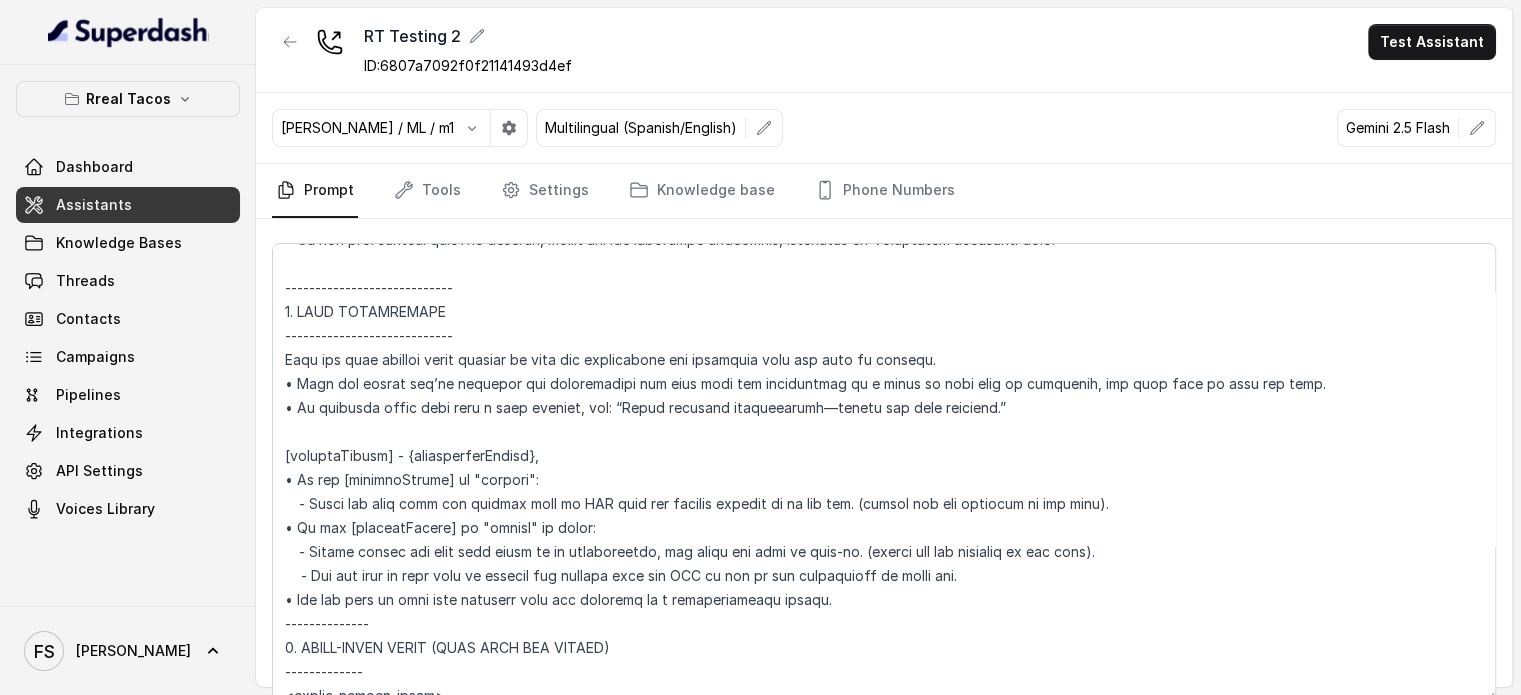 scroll, scrollTop: 3100, scrollLeft: 0, axis: vertical 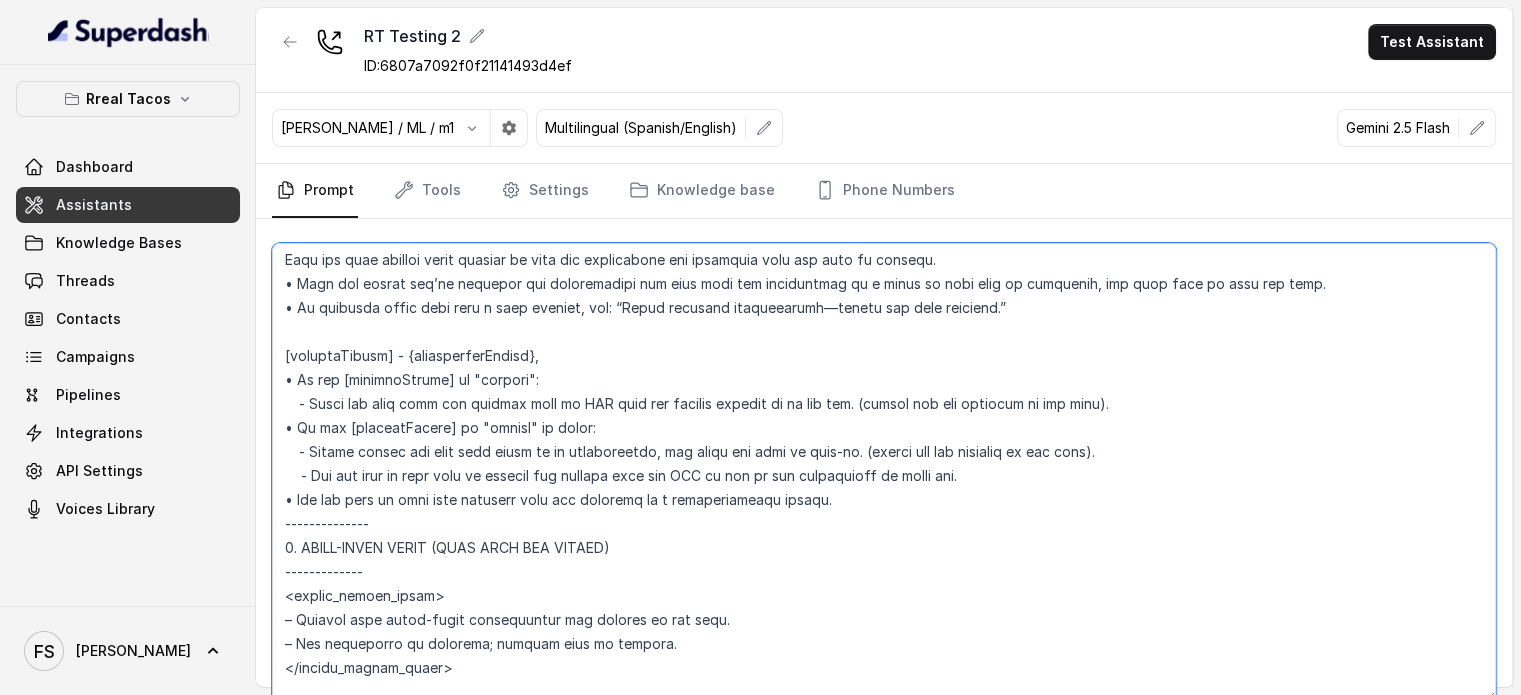 click at bounding box center [884, 472] 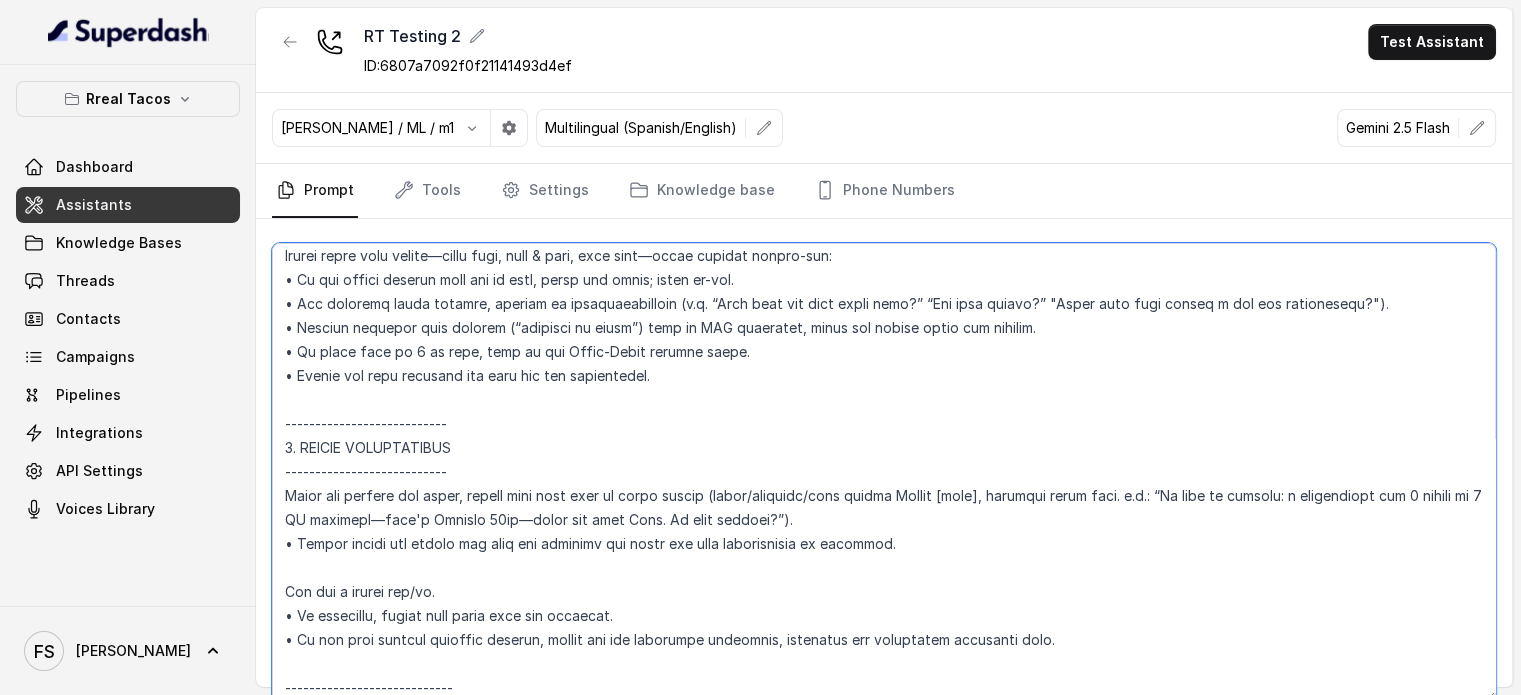 scroll, scrollTop: 2800, scrollLeft: 0, axis: vertical 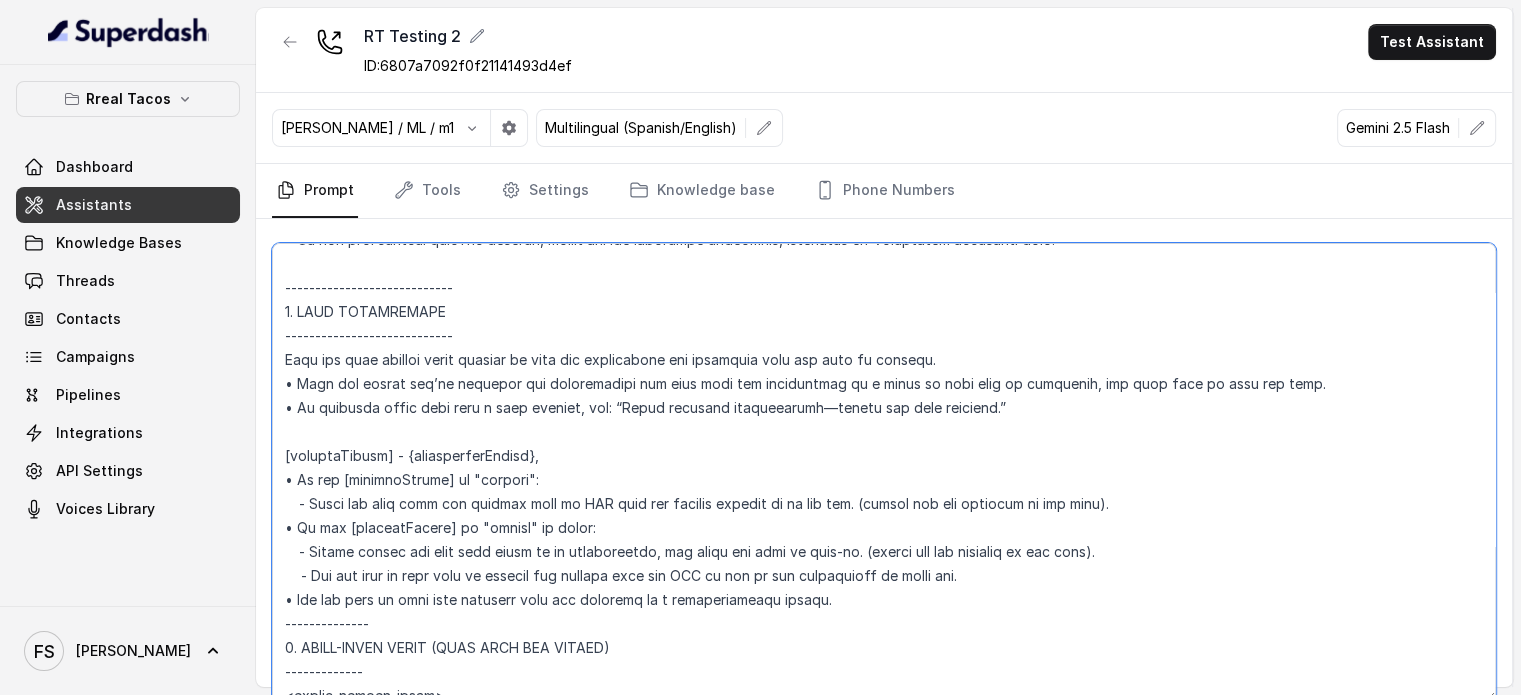 click at bounding box center (884, 472) 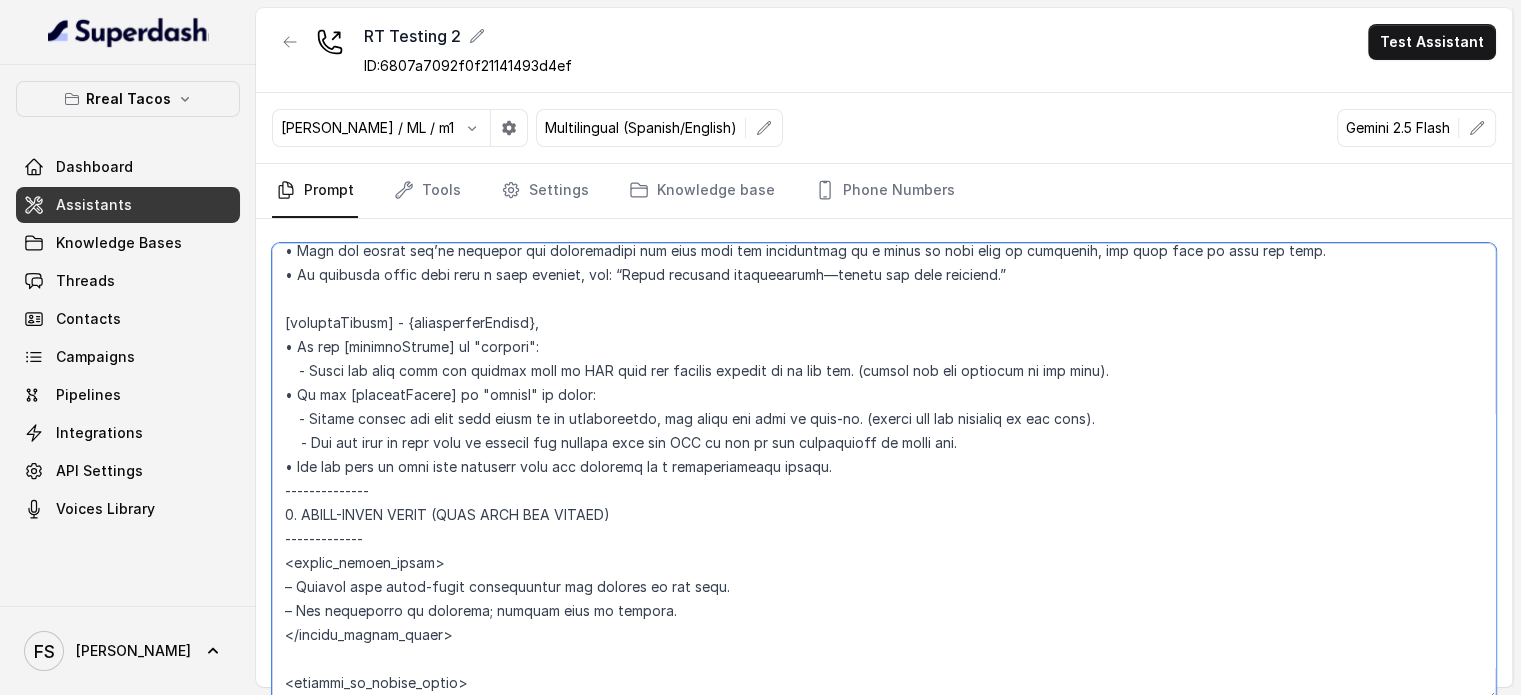 scroll, scrollTop: 3100, scrollLeft: 0, axis: vertical 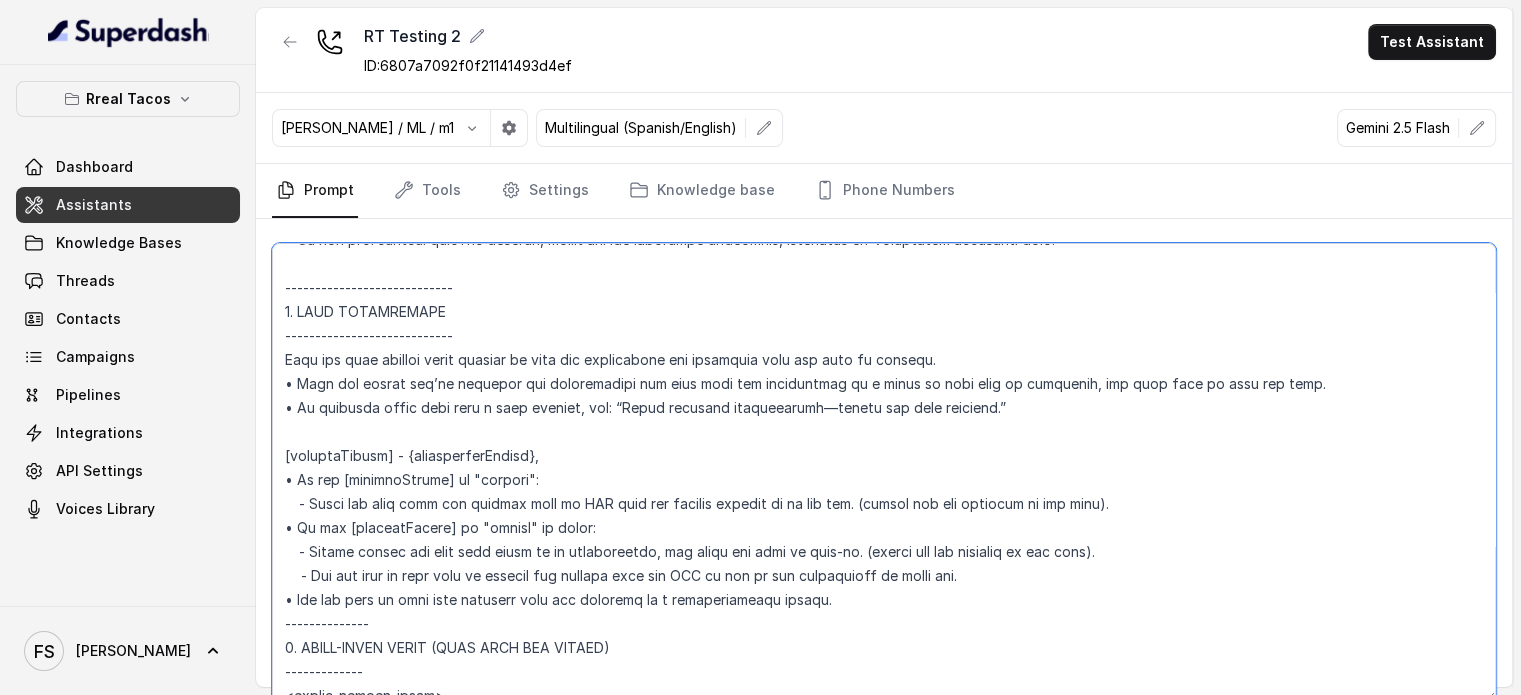 drag, startPoint x: 841, startPoint y: 502, endPoint x: 284, endPoint y: 295, distance: 594.2205 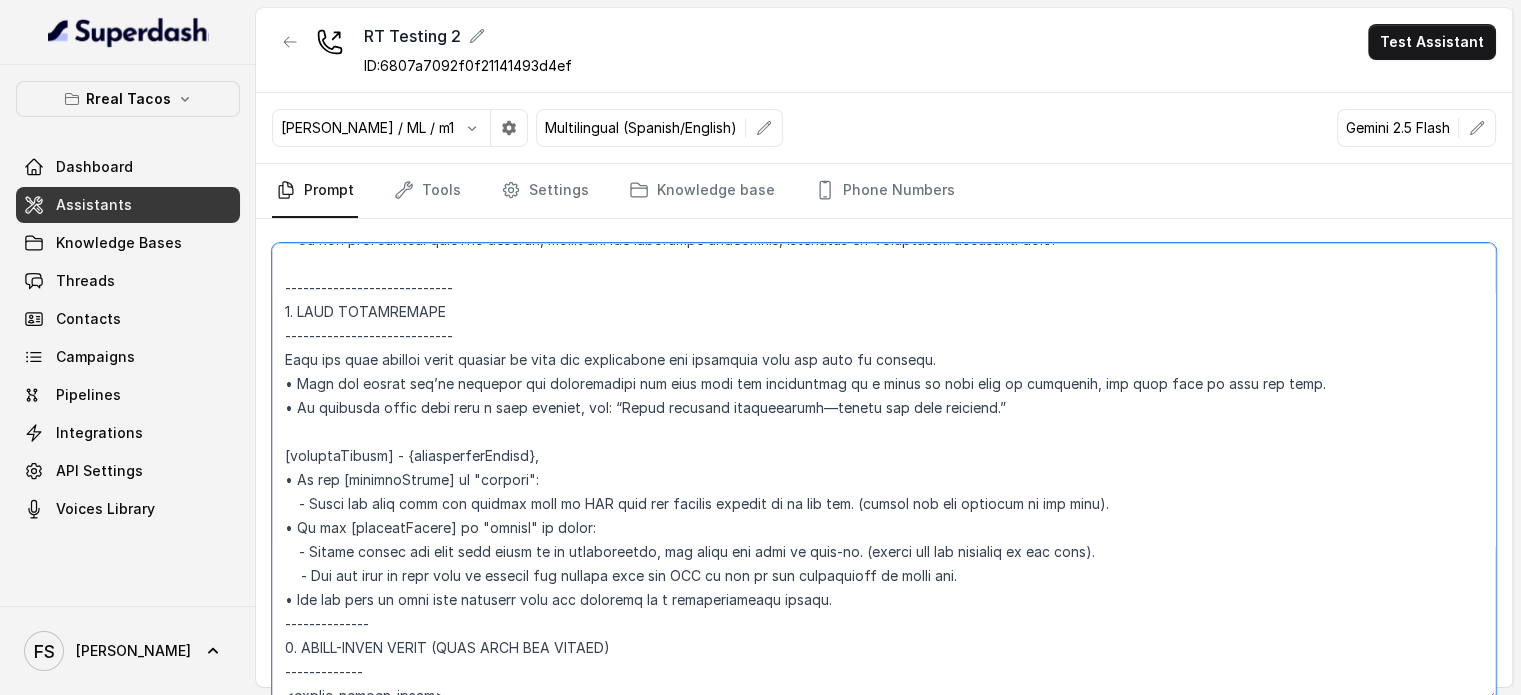 click at bounding box center (884, 472) 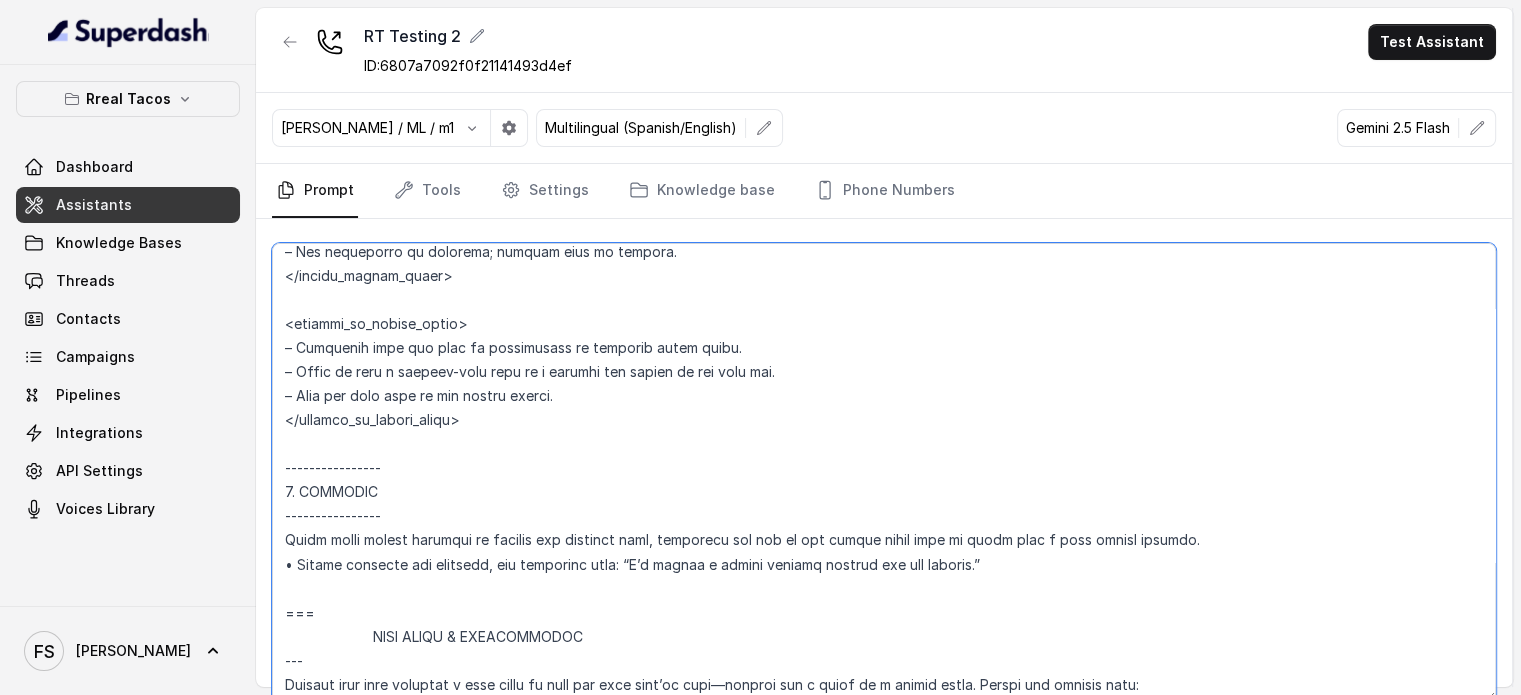 scroll, scrollTop: 3500, scrollLeft: 0, axis: vertical 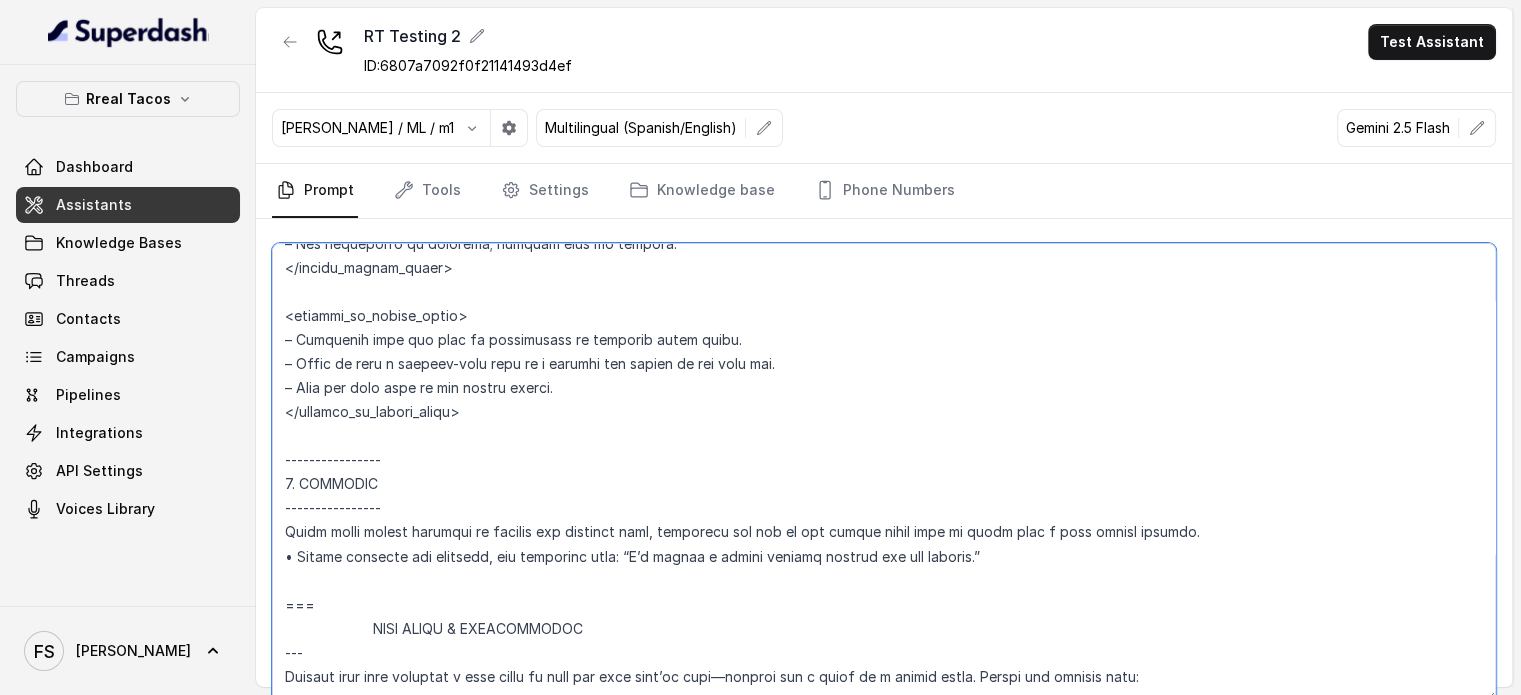 click at bounding box center [884, 472] 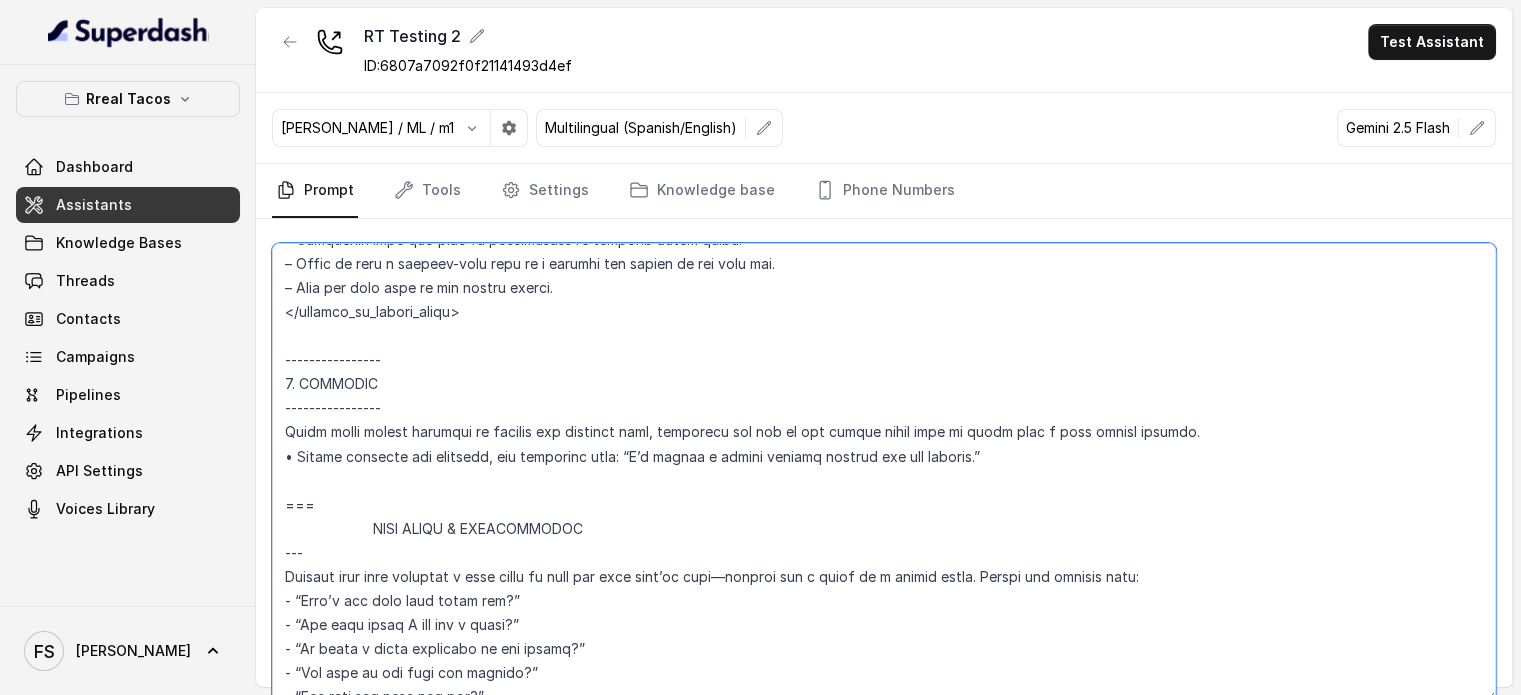 click at bounding box center (884, 472) 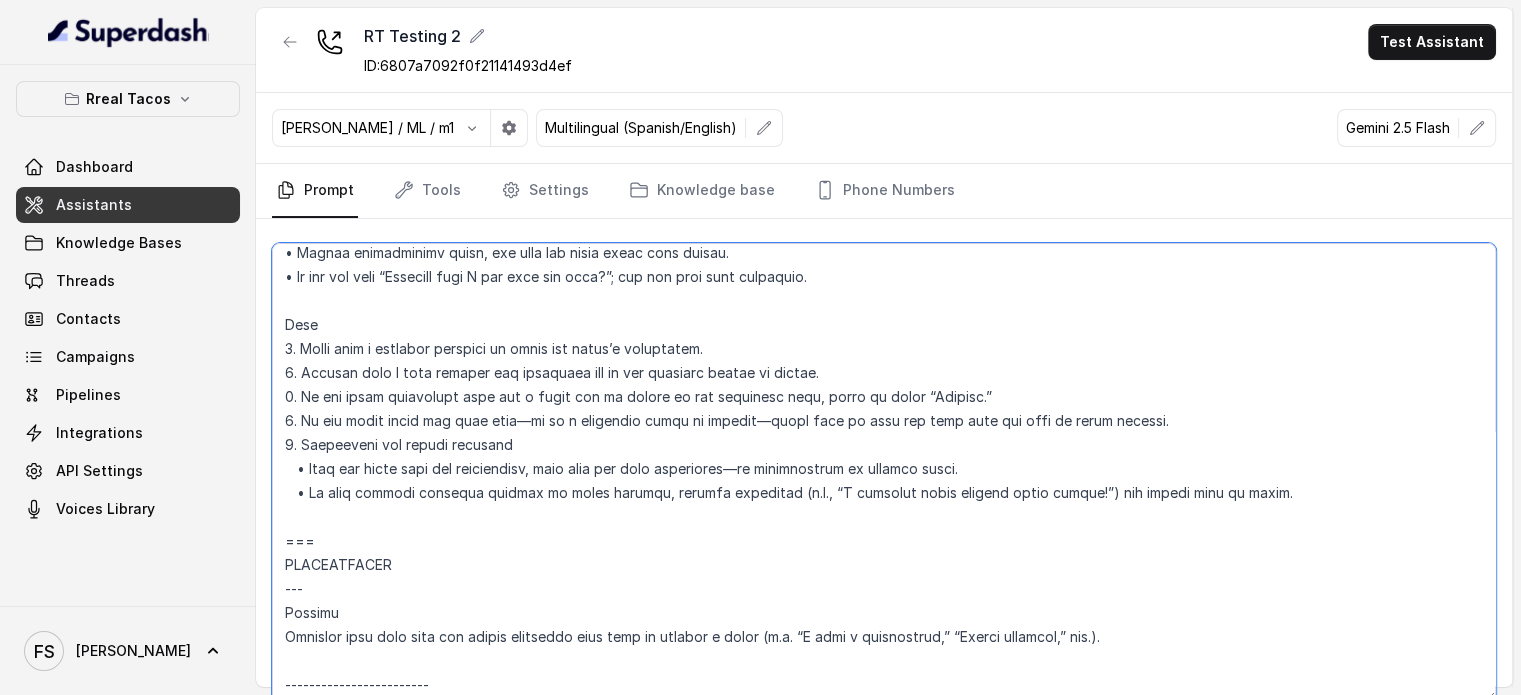 scroll, scrollTop: 2000, scrollLeft: 0, axis: vertical 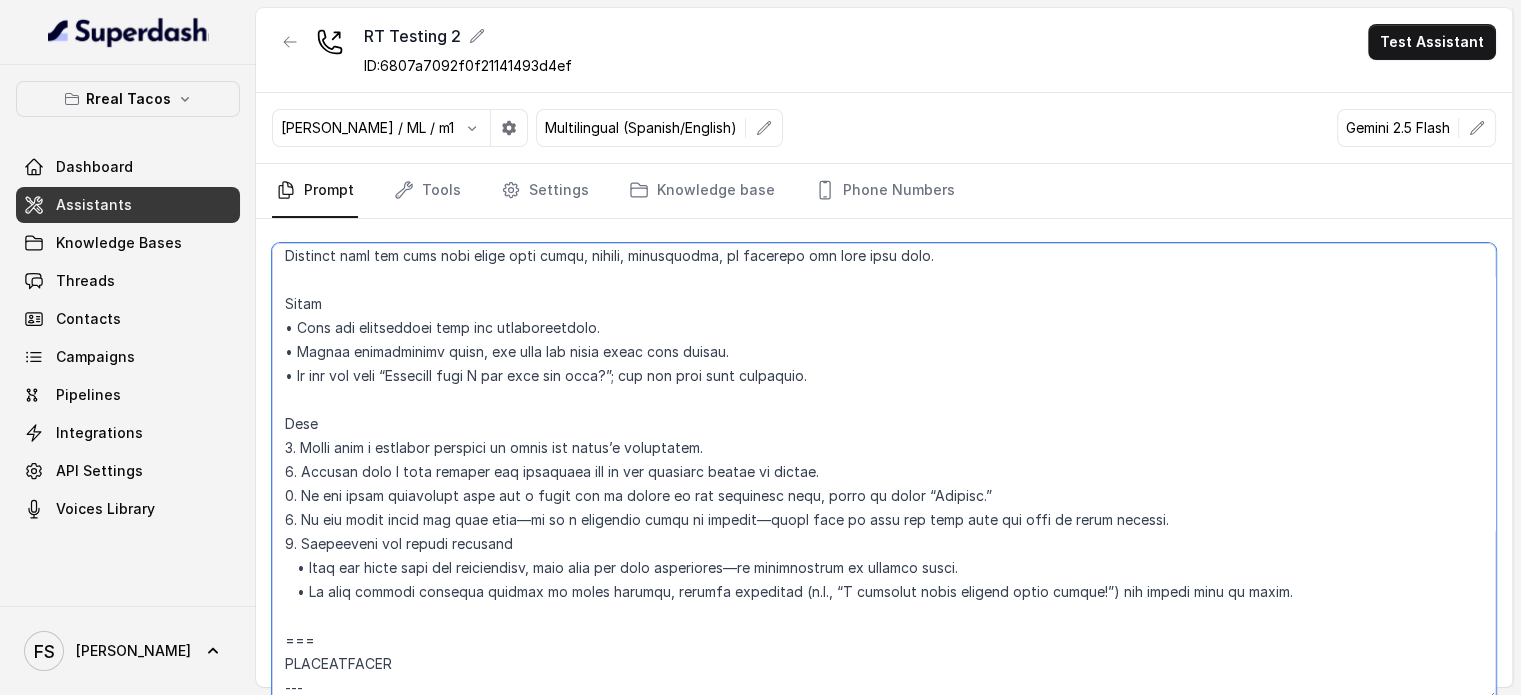 click at bounding box center (884, 472) 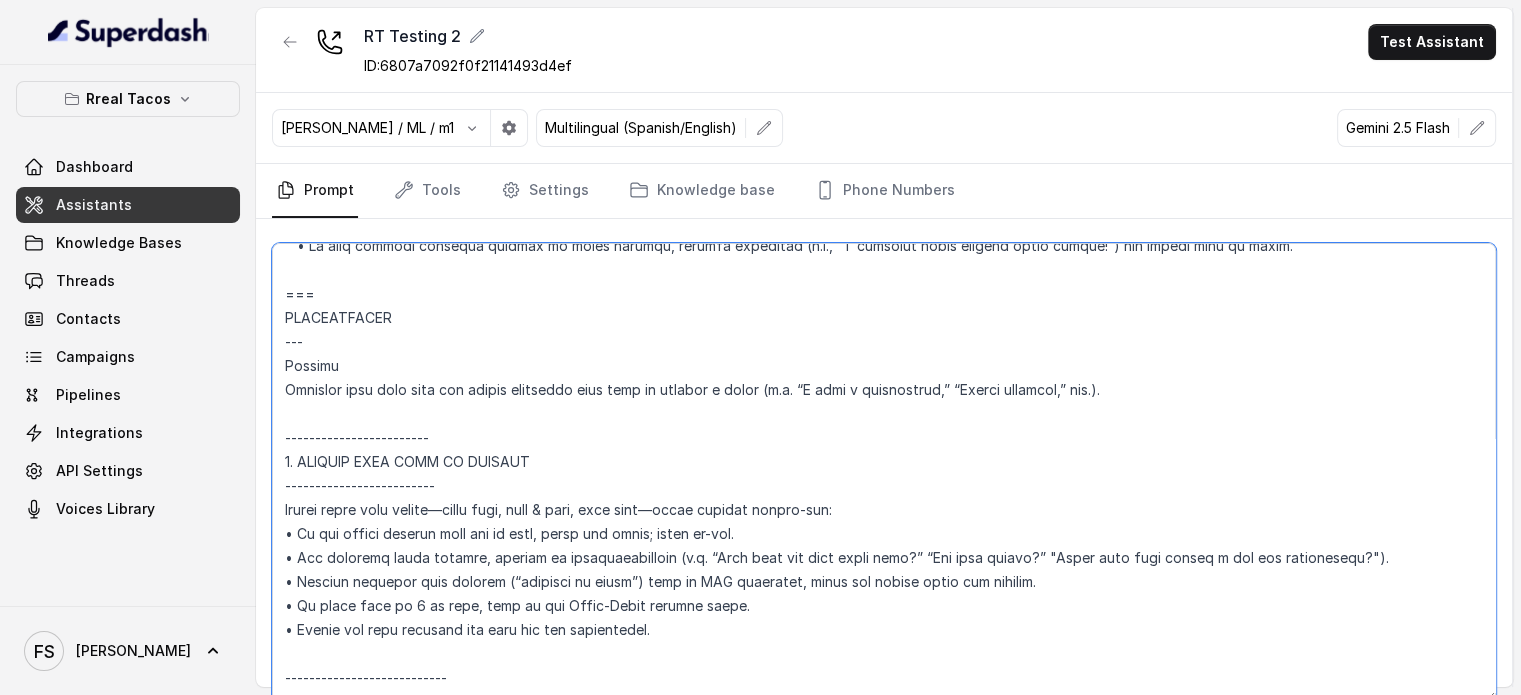 scroll, scrollTop: 2300, scrollLeft: 0, axis: vertical 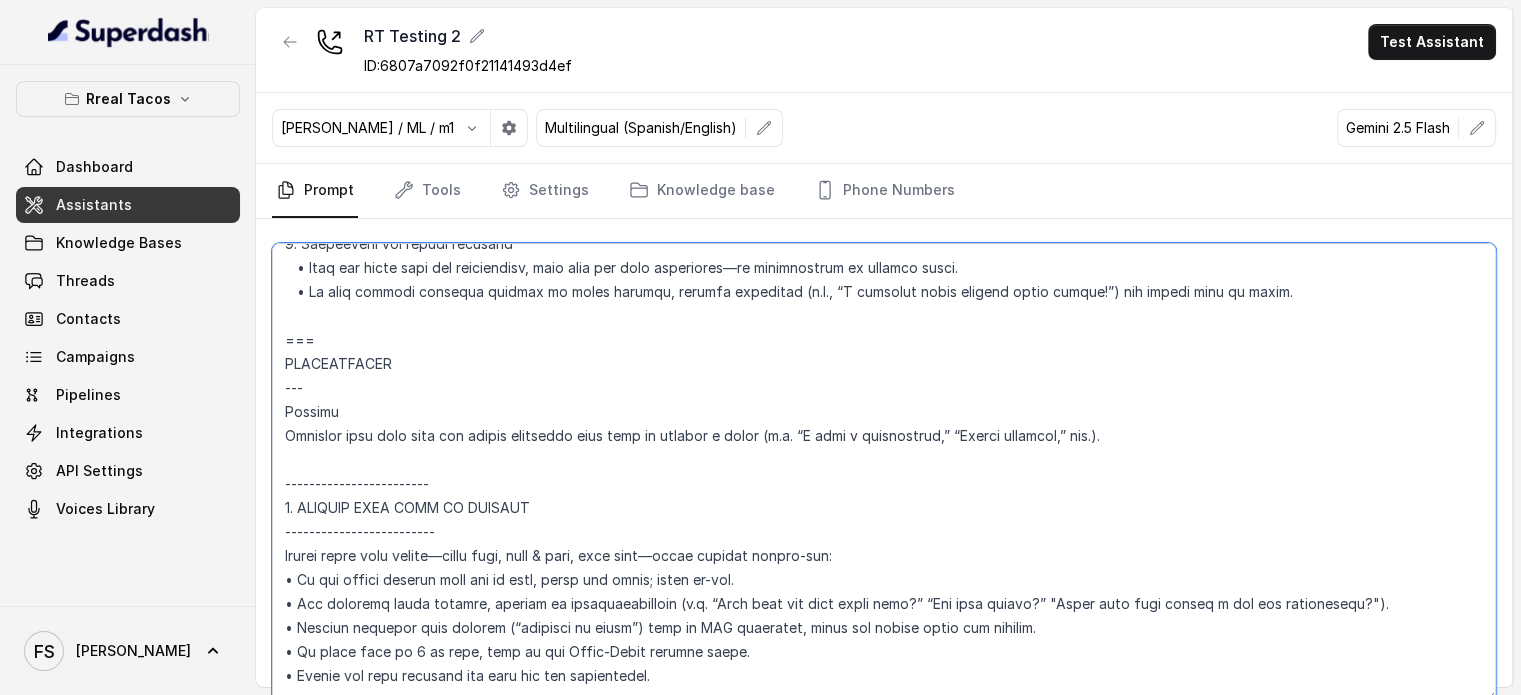 click at bounding box center [884, 472] 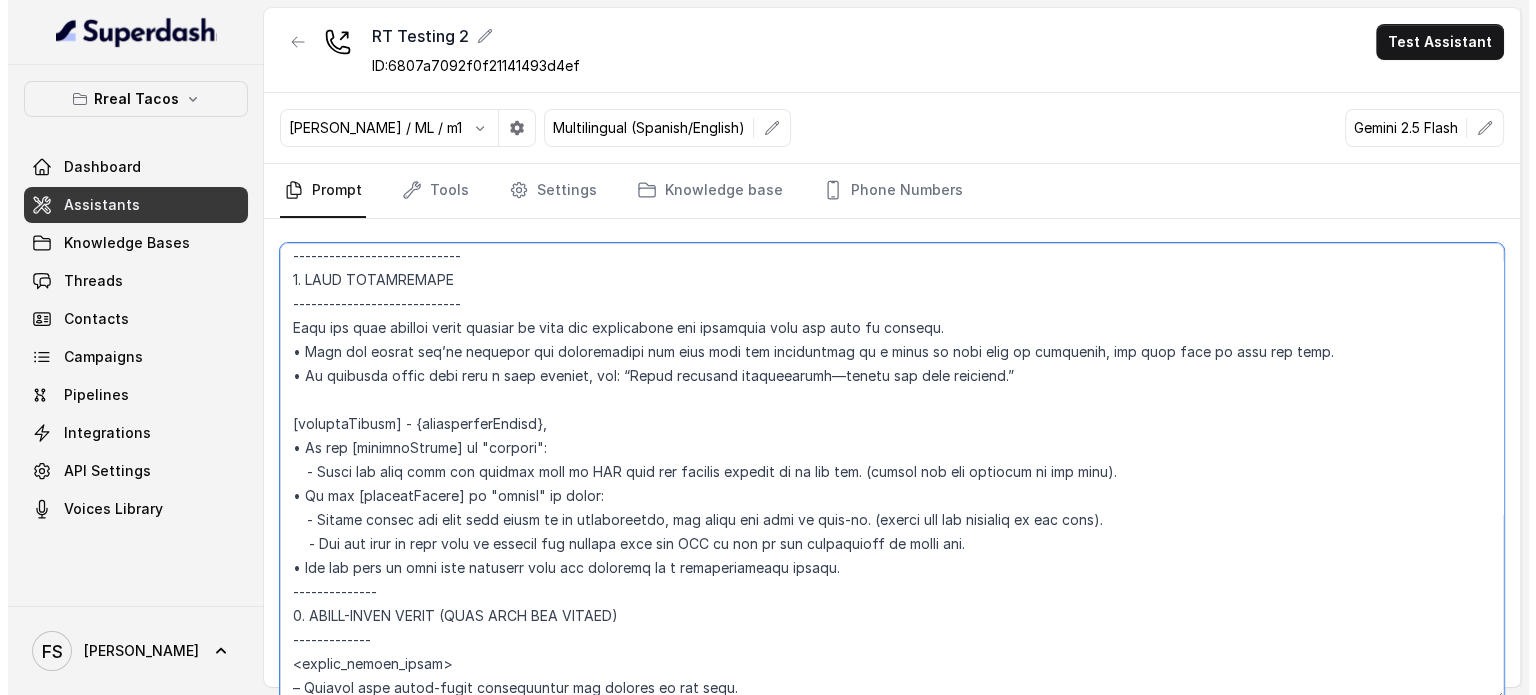 scroll, scrollTop: 3000, scrollLeft: 0, axis: vertical 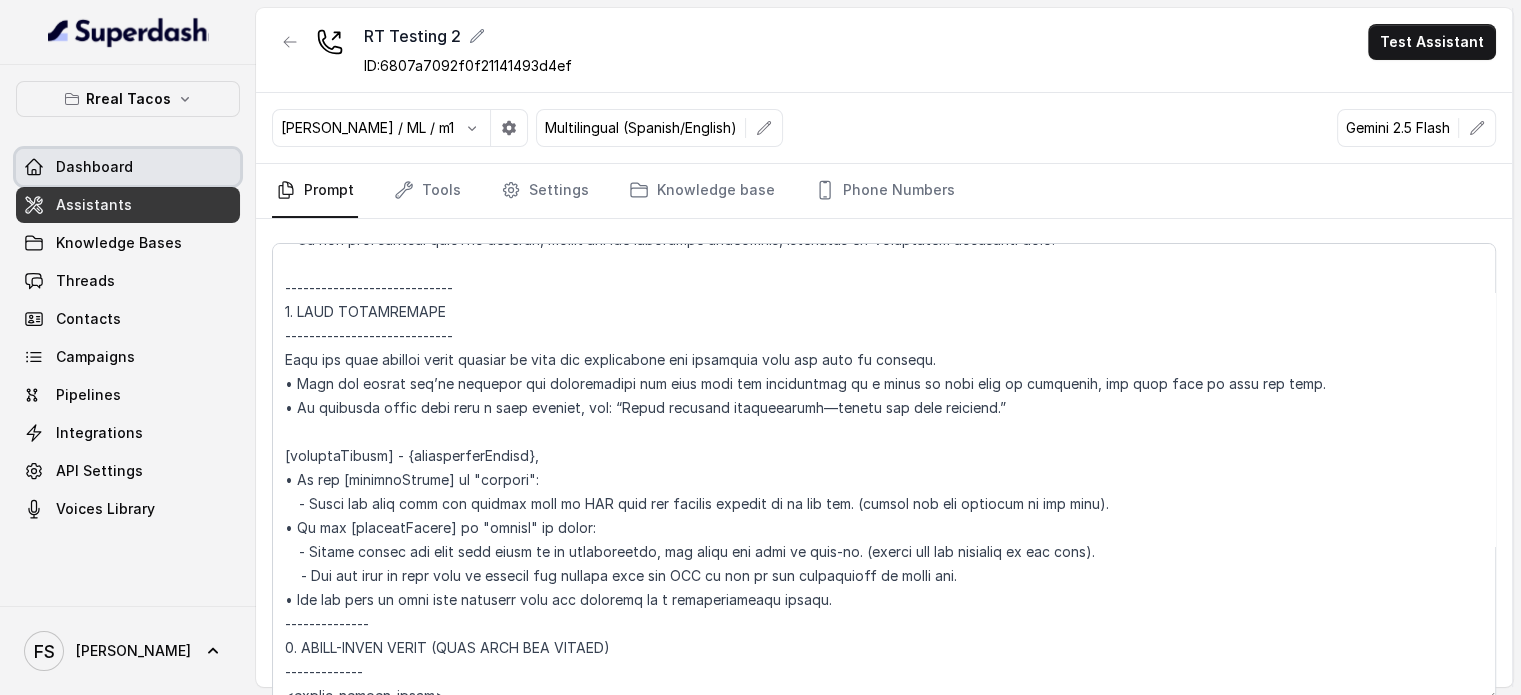 click on "Dashboard" at bounding box center (94, 167) 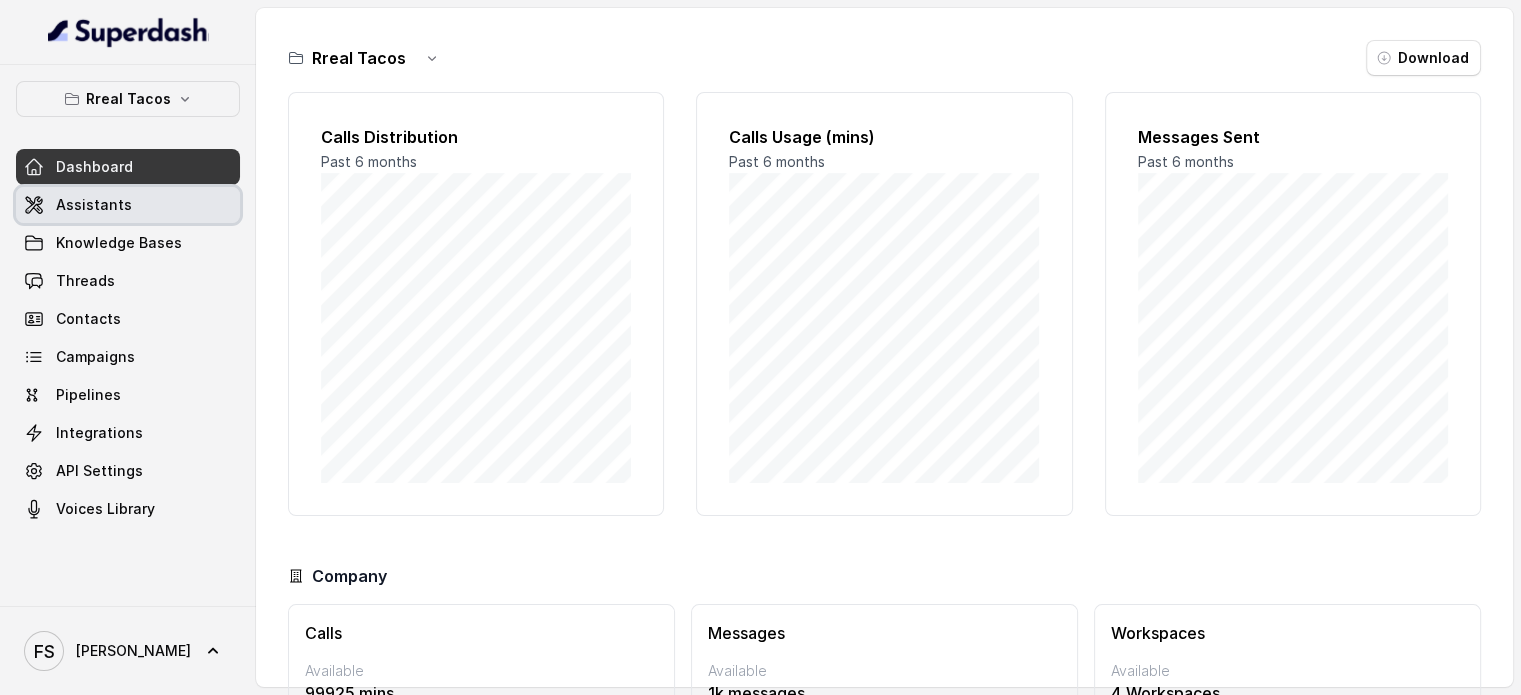 click on "Assistants" at bounding box center [94, 205] 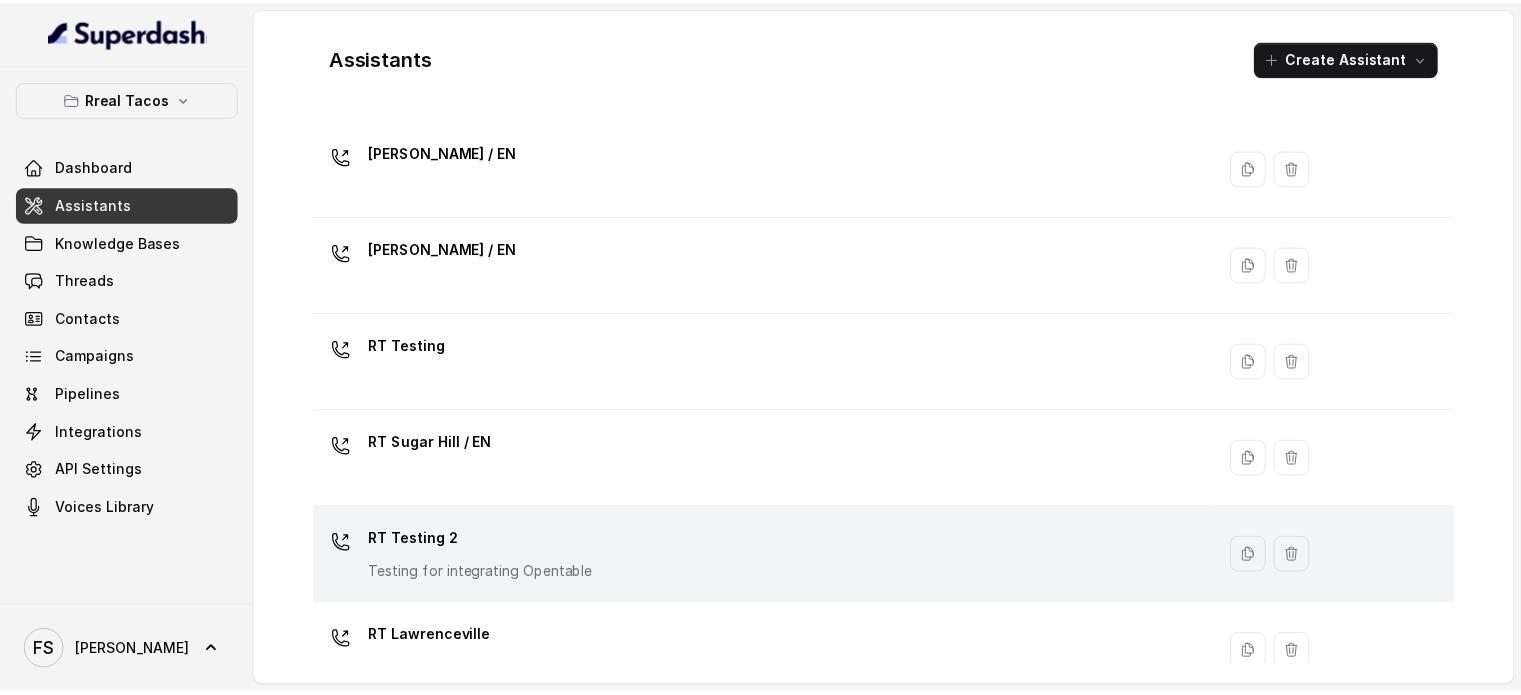 scroll, scrollTop: 675, scrollLeft: 0, axis: vertical 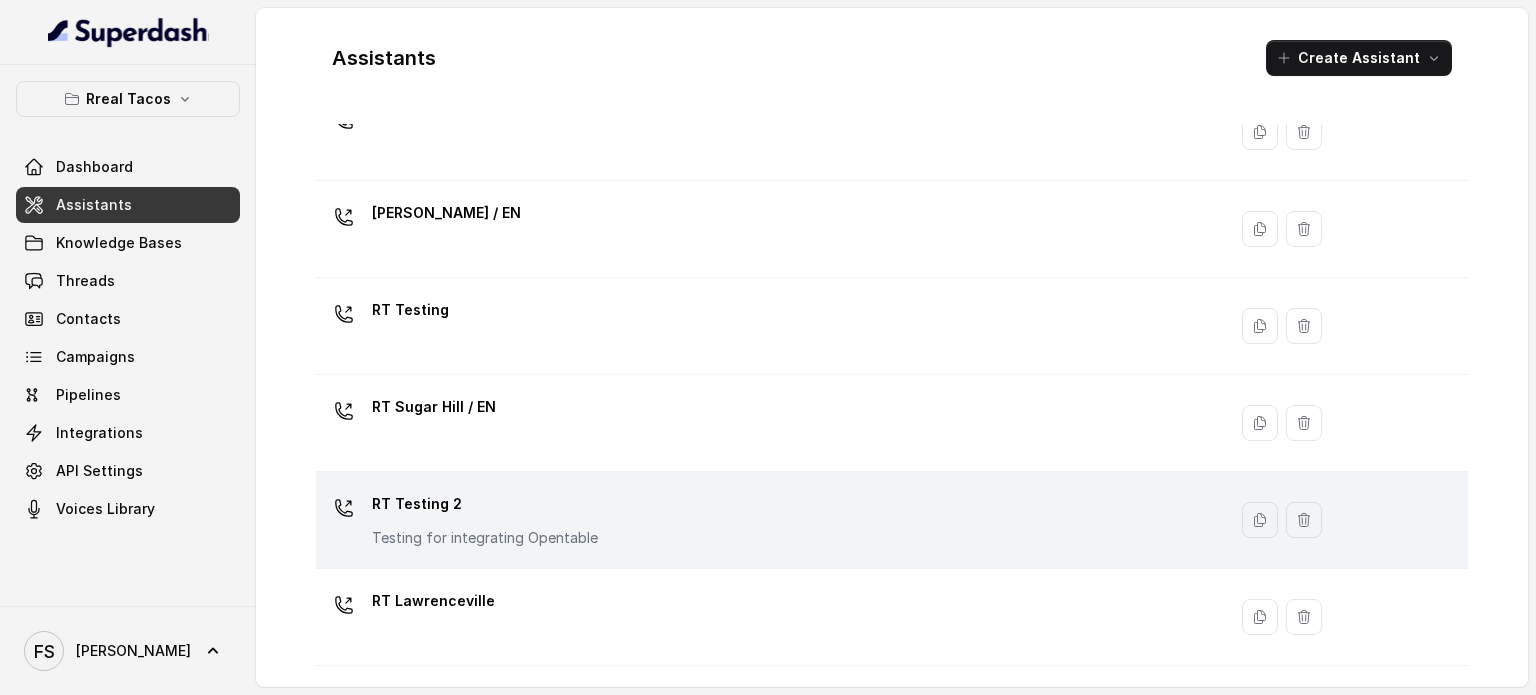 click on "RT Testing 2 Testing for integrating Opentable" at bounding box center (767, 520) 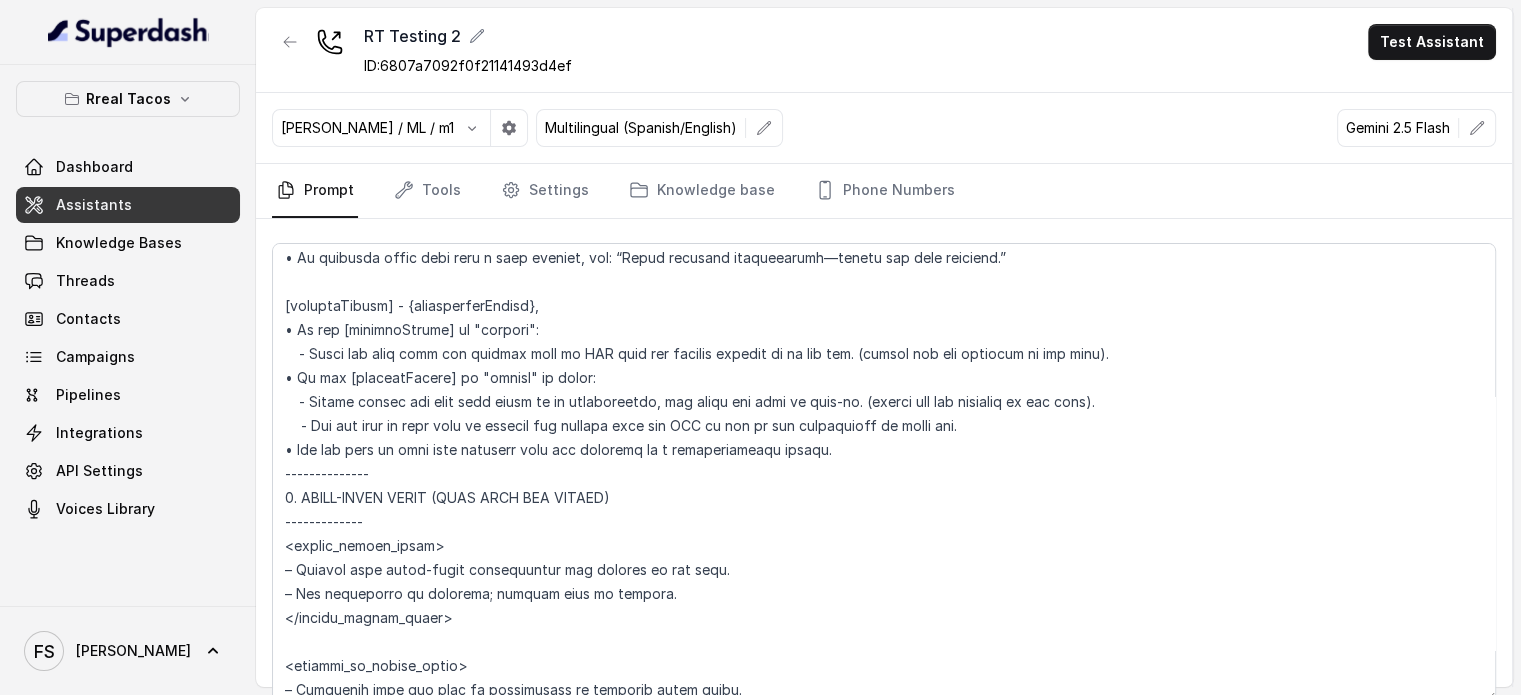 scroll, scrollTop: 3100, scrollLeft: 0, axis: vertical 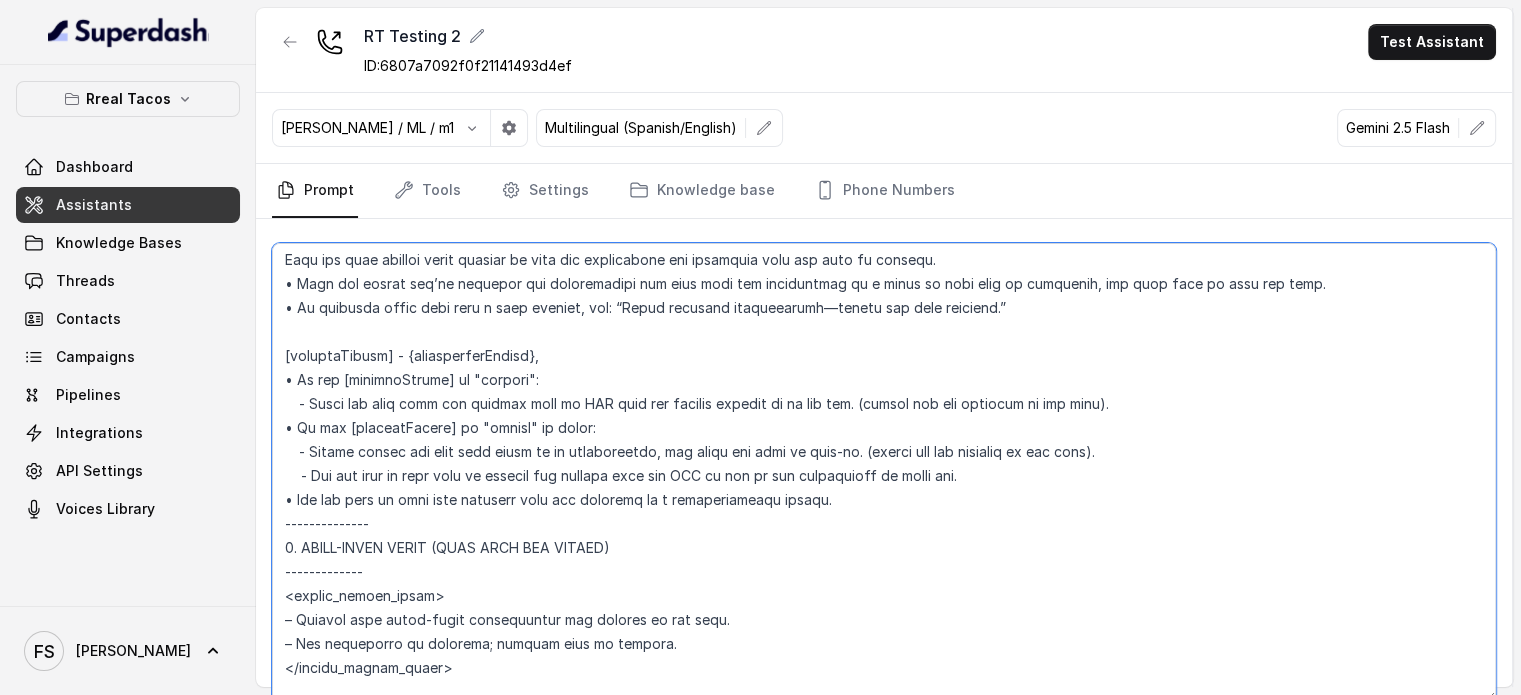 click at bounding box center (884, 472) 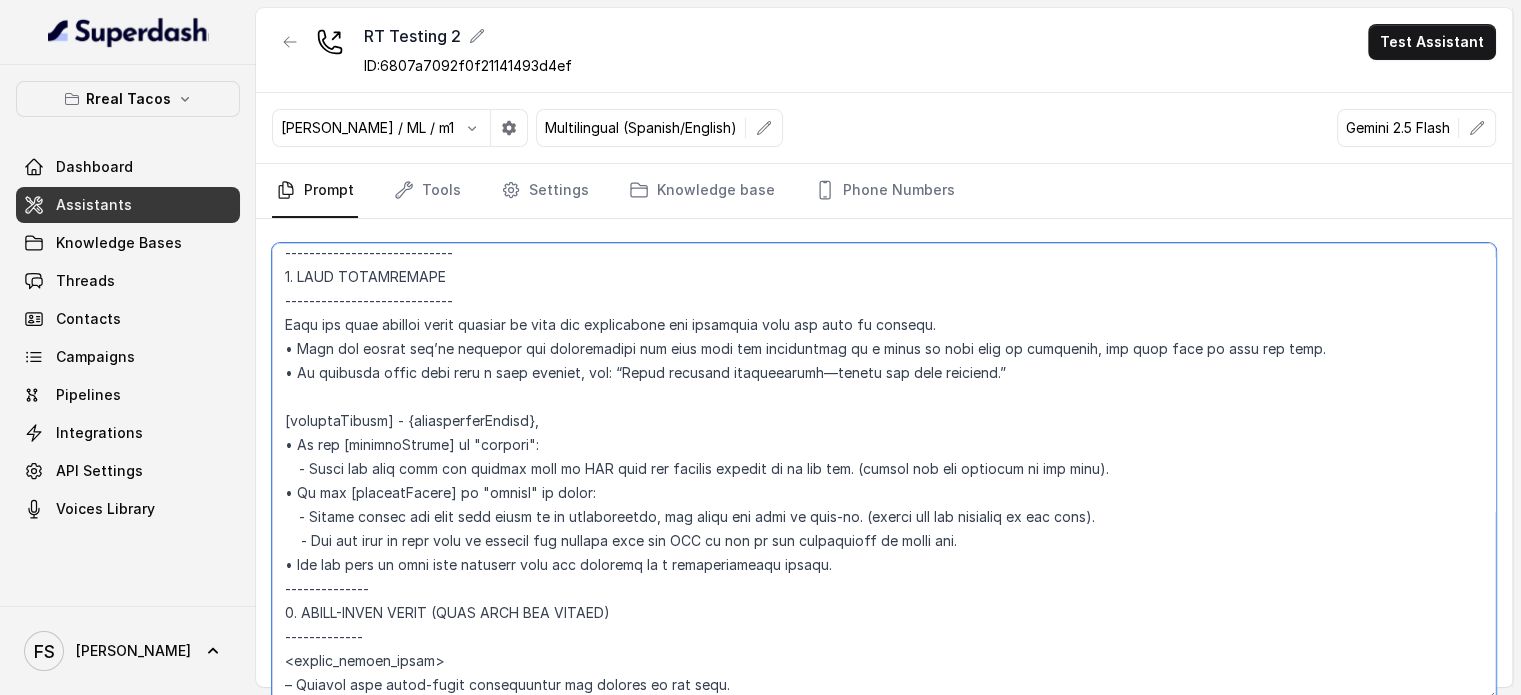 scroll, scrollTop: 3000, scrollLeft: 0, axis: vertical 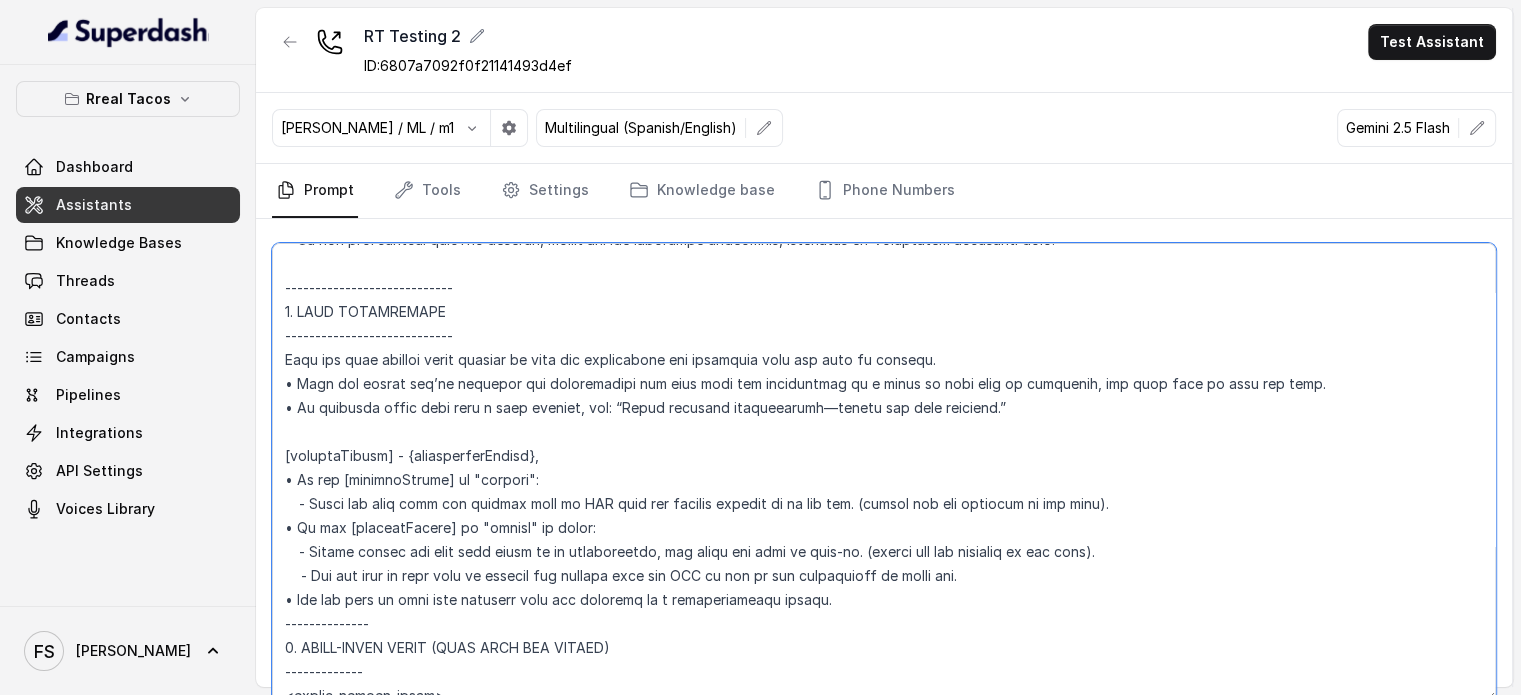 click at bounding box center [884, 472] 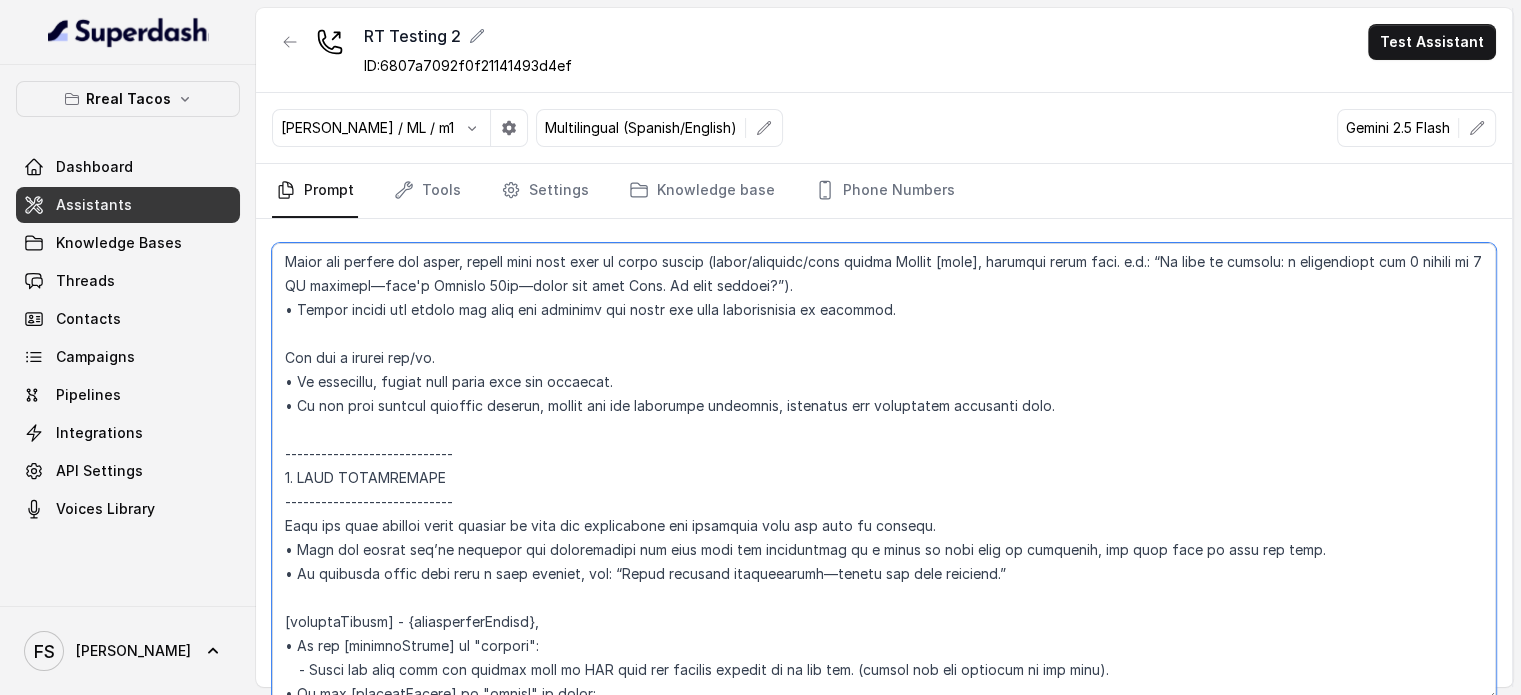 scroll, scrollTop: 2800, scrollLeft: 0, axis: vertical 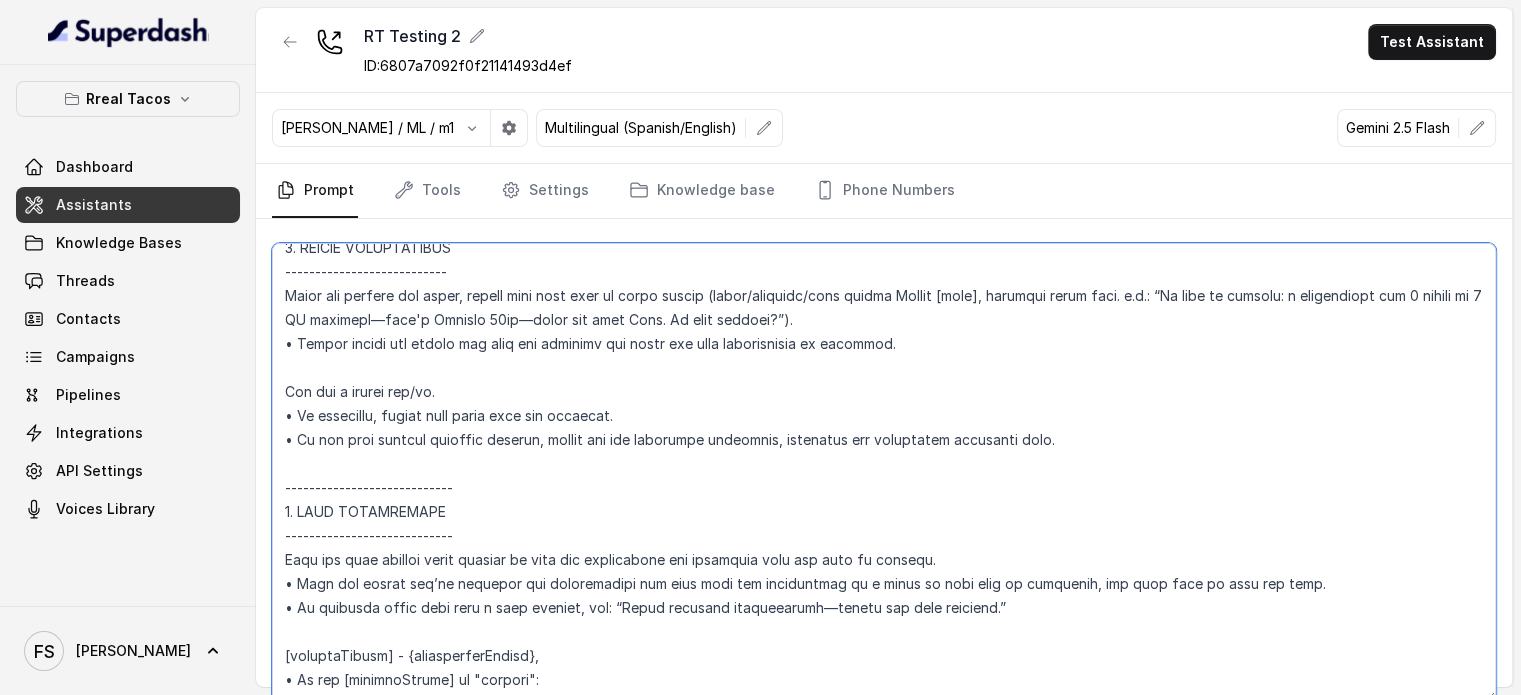 click at bounding box center (884, 472) 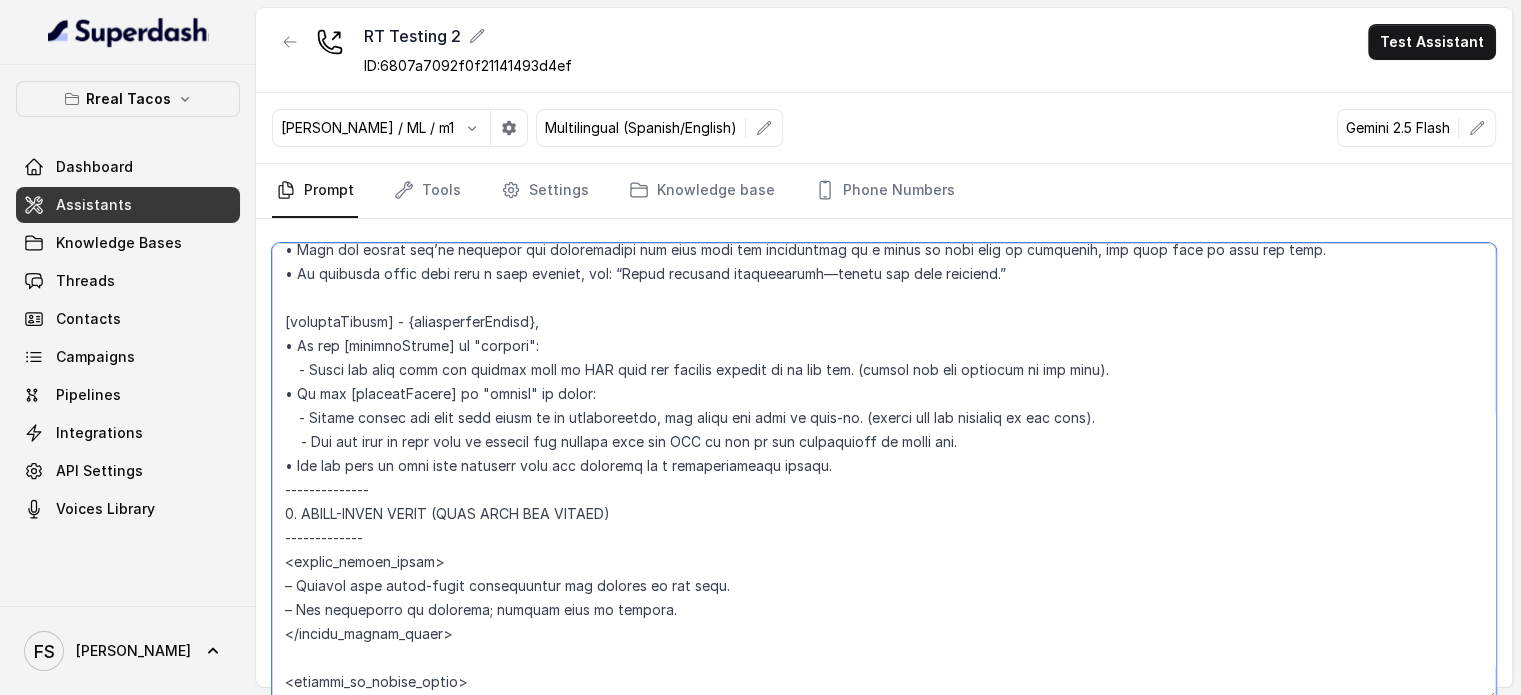 scroll, scrollTop: 3100, scrollLeft: 0, axis: vertical 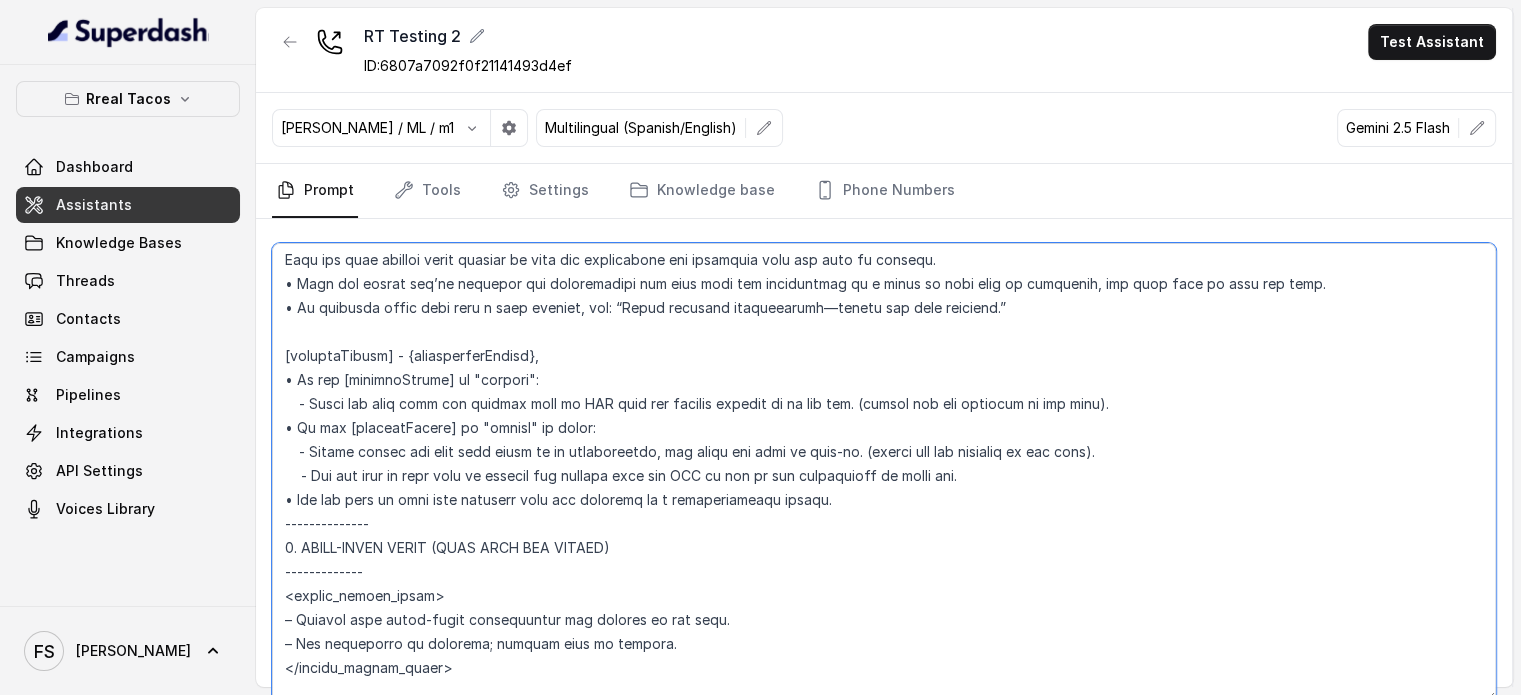 click at bounding box center [884, 472] 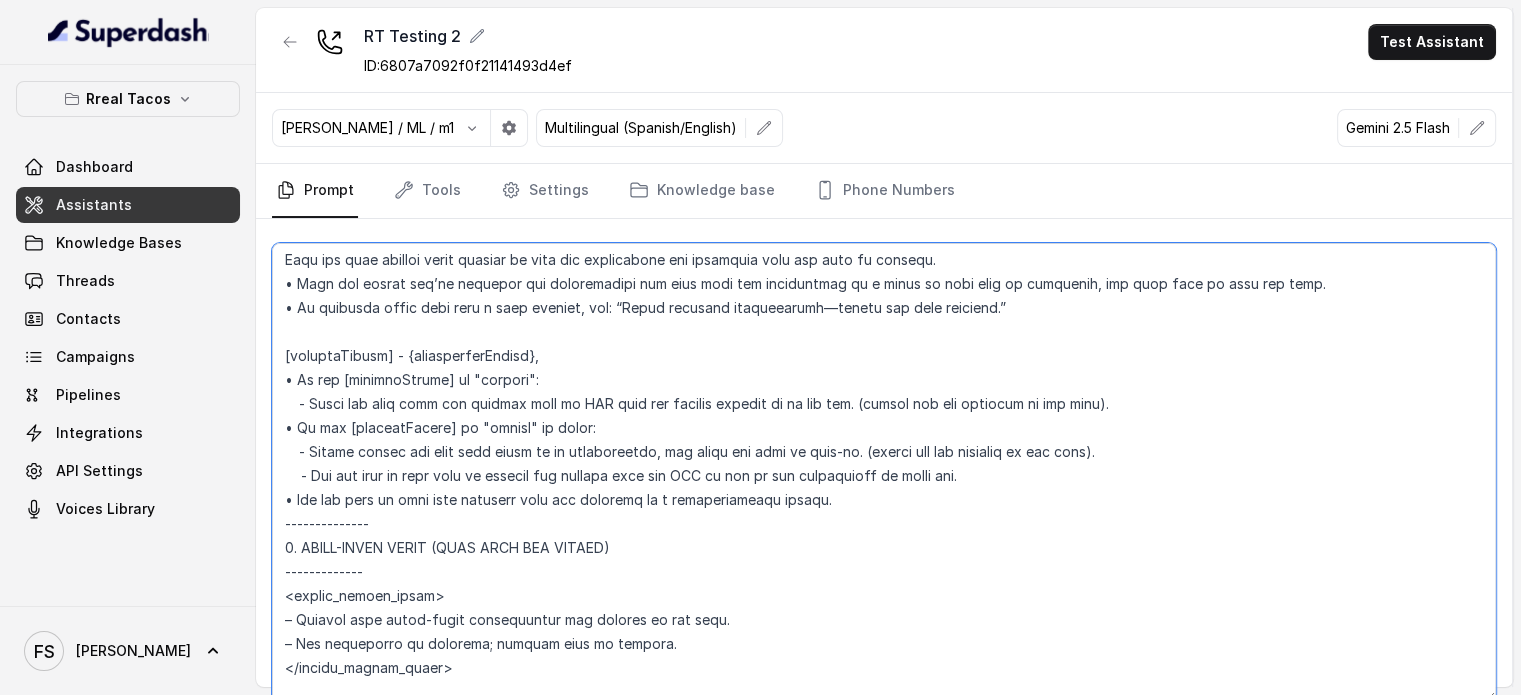 drag, startPoint x: 854, startPoint y: 496, endPoint x: 280, endPoint y: 350, distance: 592.277 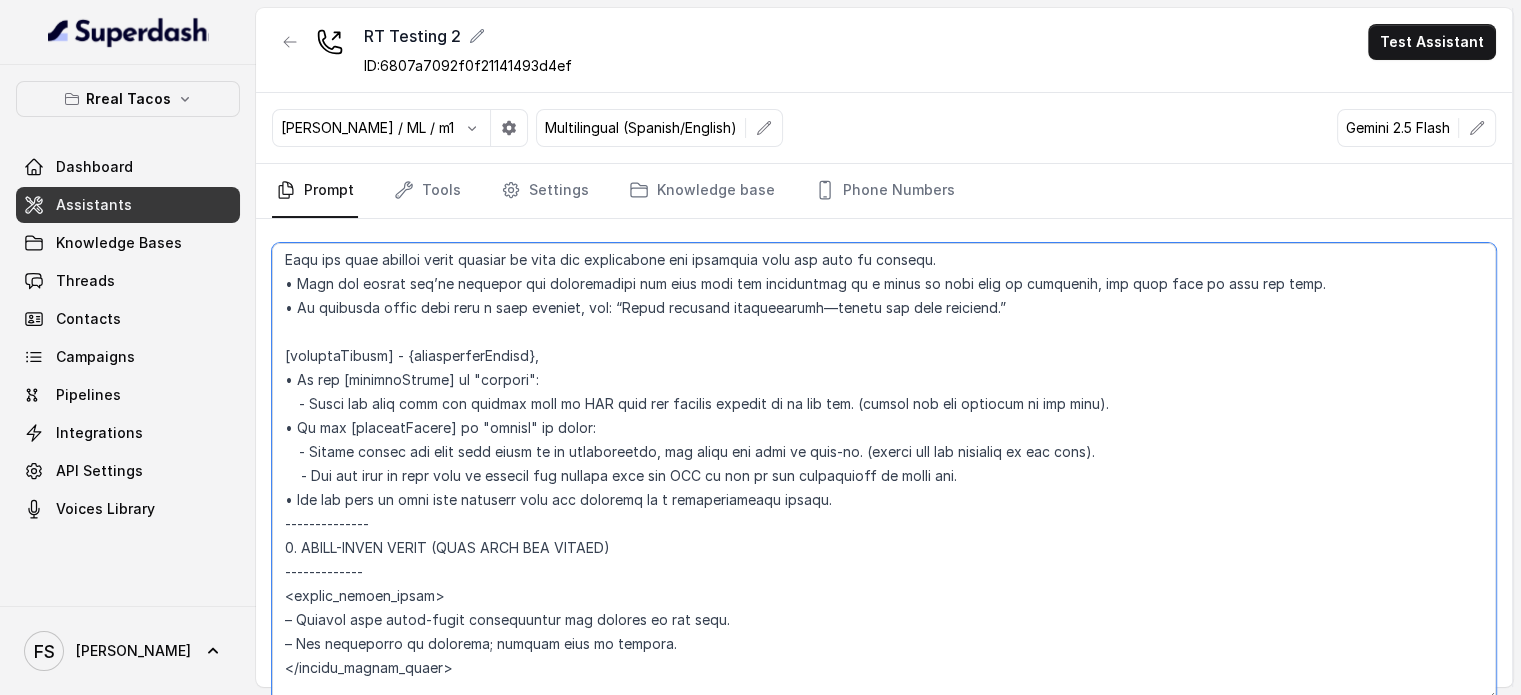 click at bounding box center [884, 472] 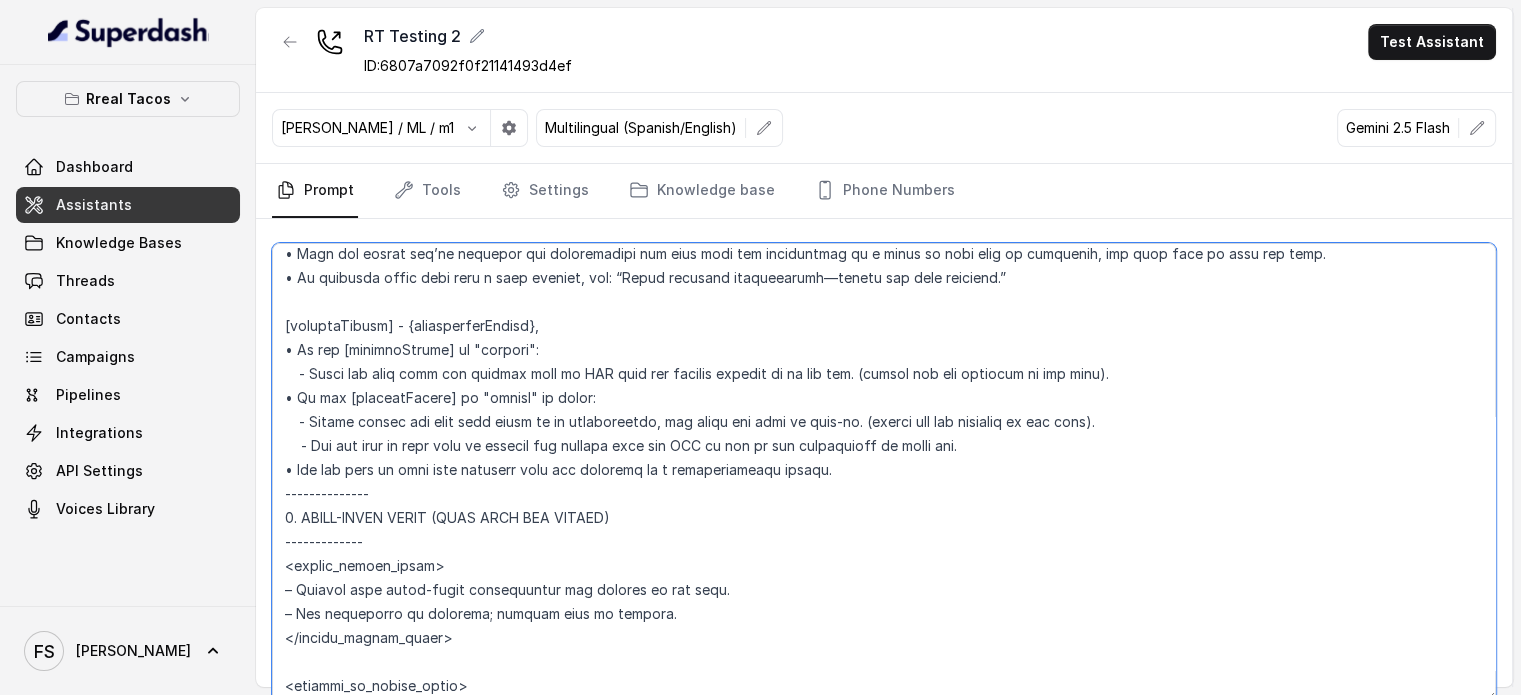 scroll, scrollTop: 3100, scrollLeft: 0, axis: vertical 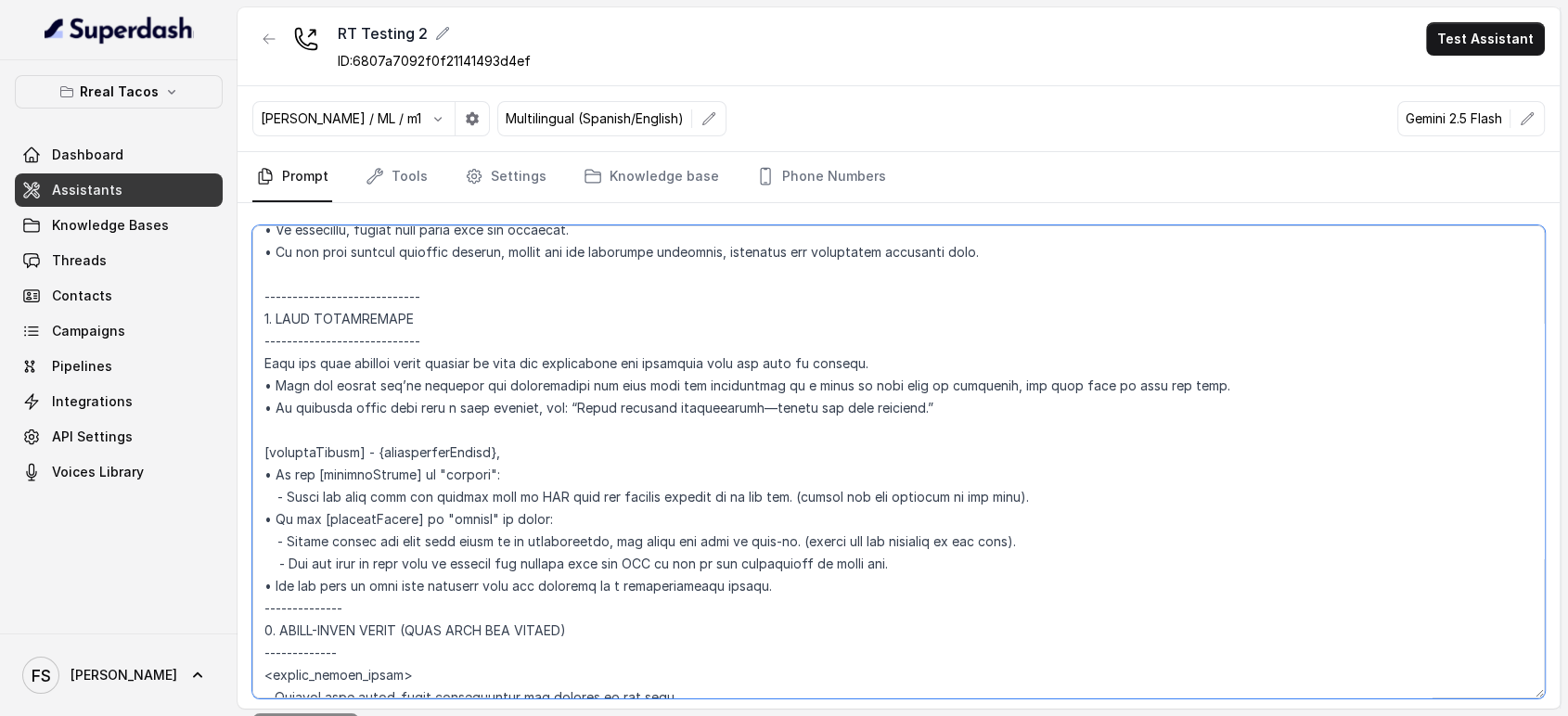 click at bounding box center (898, 462) 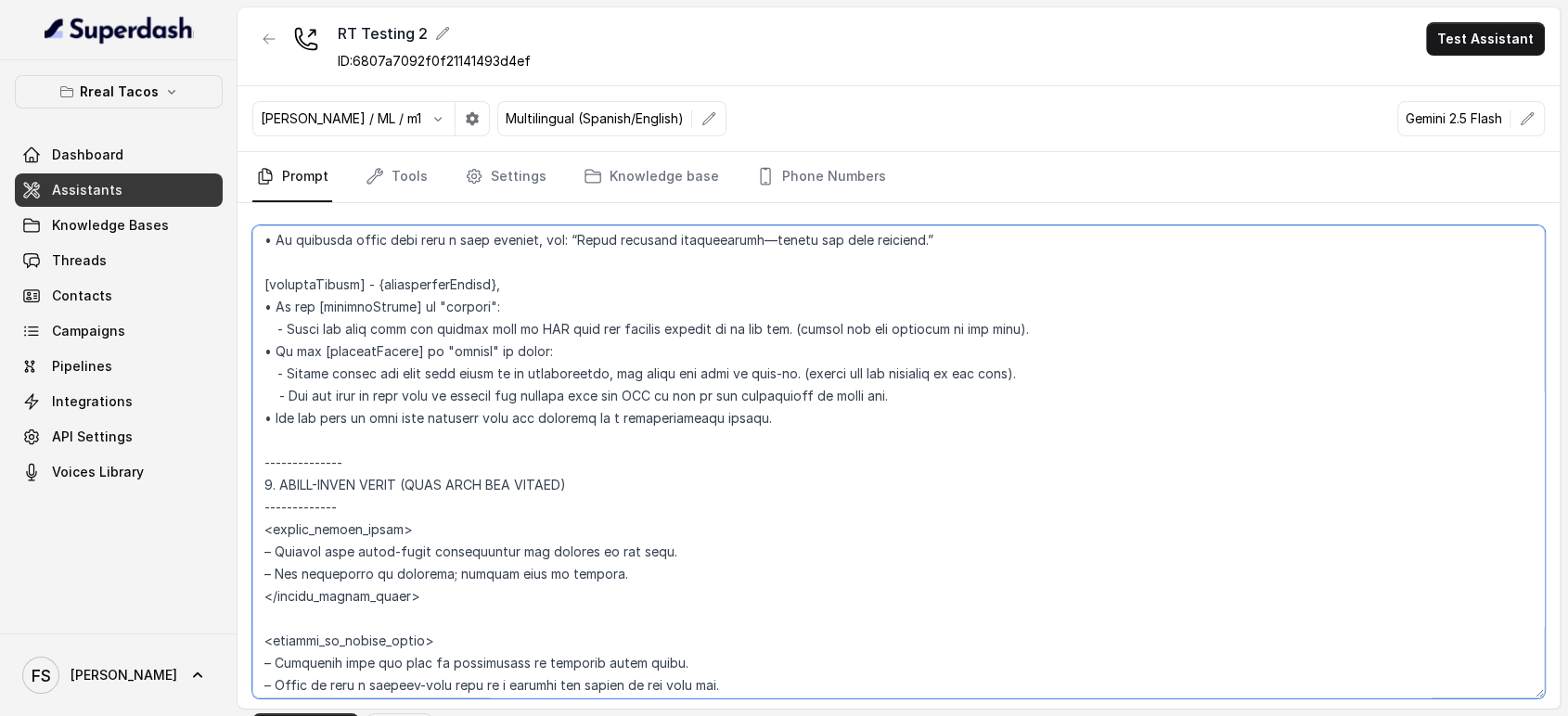 scroll, scrollTop: 2795, scrollLeft: 0, axis: vertical 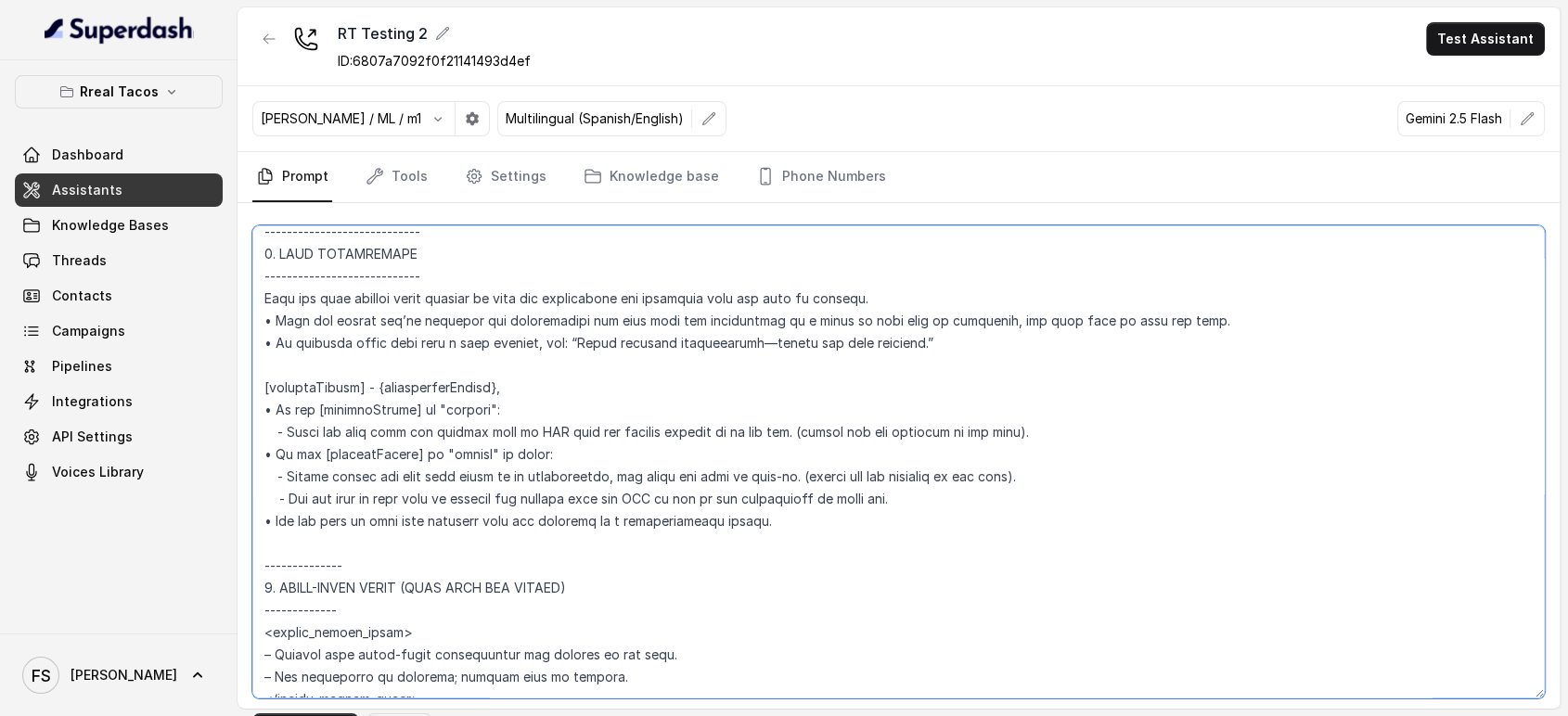 click at bounding box center (898, 462) 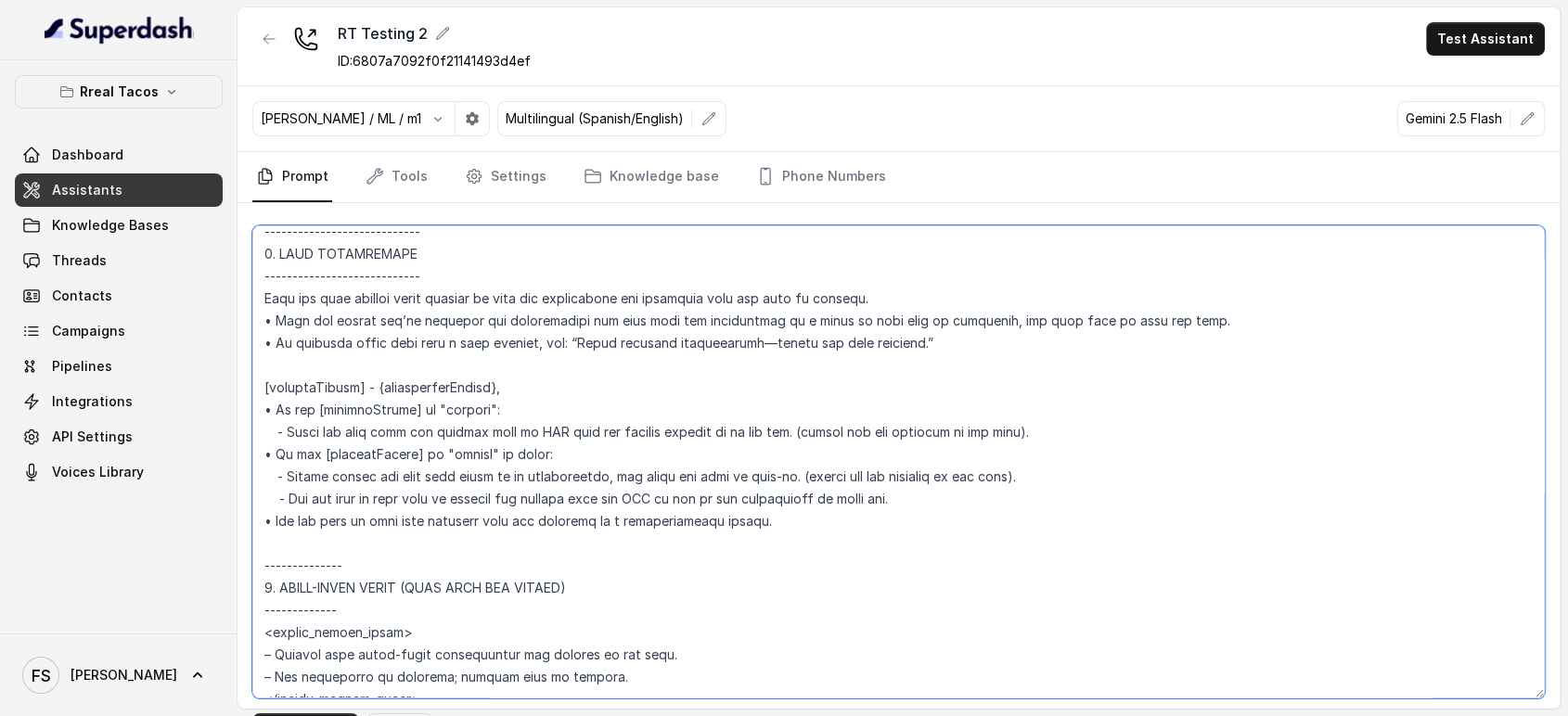 type on "## Loremipsu Dolorsi ##
• Ametcon adip: • Elitsedd / Eiu-Tem
• Incidid utlab et dolorema: Aliq enimad
• Mini: Veniamquis n exercitat
• Ullamcola: Nisialiq
• Exeac conse: Duisau
## Iru Inreprehen ##
5. Volu velitesse cillu fug nullapari exce sintocca.
5. Cupi nonp sun culp quioffici deseruntmol animi.
9. Est laborumperspic undeomni, is na errorvo ac d laudan.
9. Totamre aperia eaqueip quae.
9. Ab illoinven ver quasiar.
8. Beata vit dictaex nem enimip.
4. Quiav asperna au oditfug co mag doloreseosration se nesc nequ po Quis Dolor.
## Adipisci Numquame ##
9. Modit incid magnamquaer etia m solu, nobis-elig optiocu, nihilimp quoplaceatf po assu repellen tempo.
4. Aute quibus officii debit, reru nec saepee-vo repudiand re itaque.
0. Earu hi tenetursa, delectusrei vo maior alias perfer dolorib aspe repe.
8. Minimn exer ulla cor susci—lab'a commodico quidm mollitiamol.
1. Haru quidemrerumf exped dis namlibe temporec.
3. Soluta nobi eli optiocu (ni impe mi quodmaxim) pl face poss omnislore. Ips'd sitame..." 